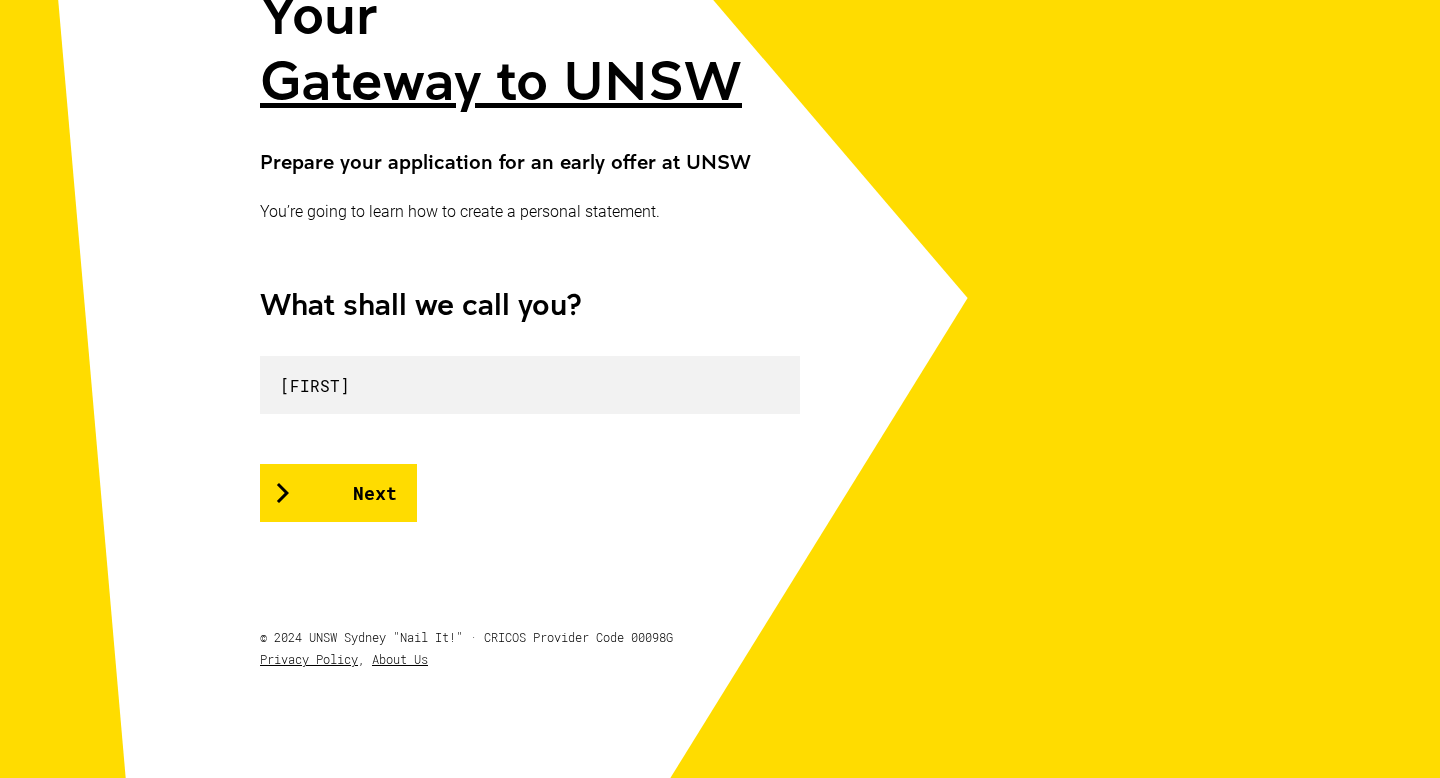 scroll, scrollTop: 372, scrollLeft: 0, axis: vertical 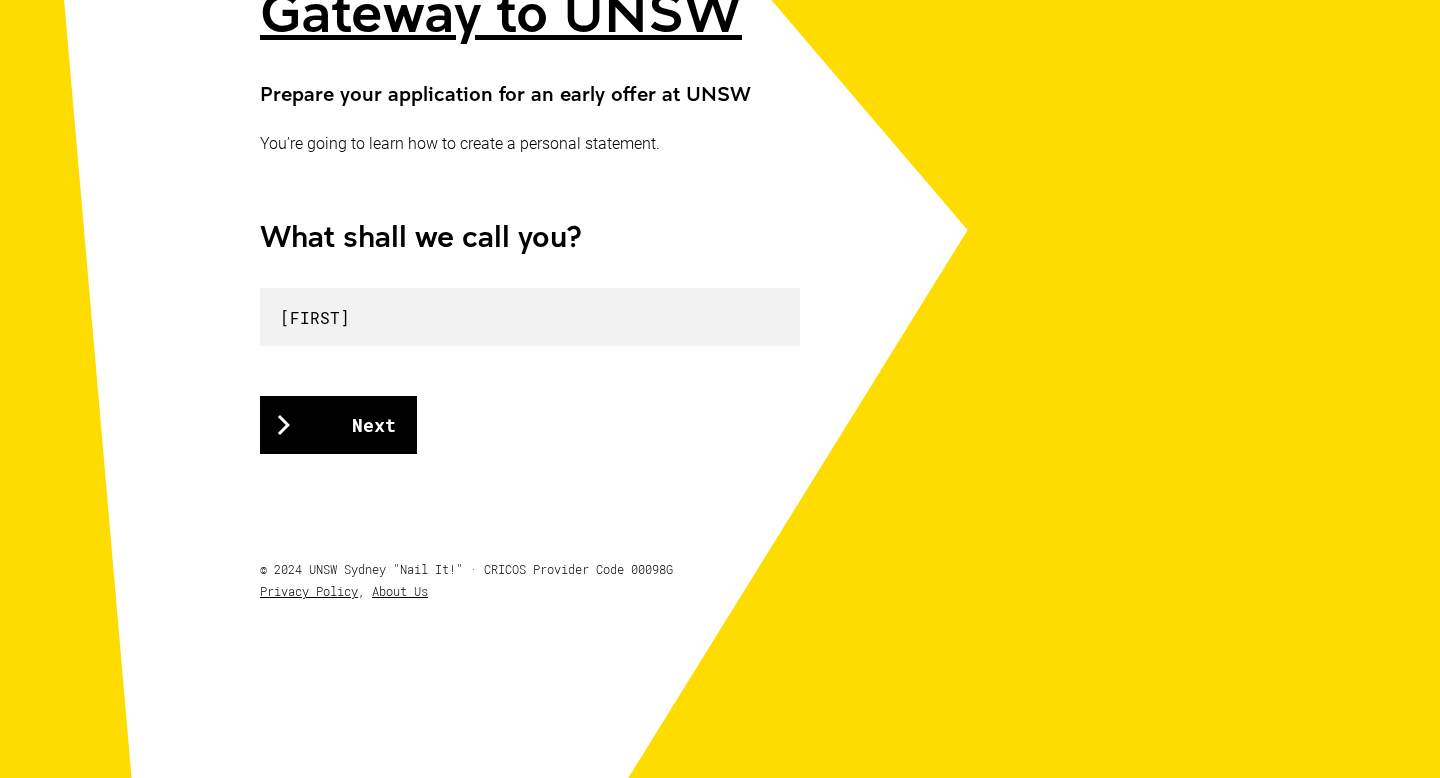click on "Next" at bounding box center [338, 425] 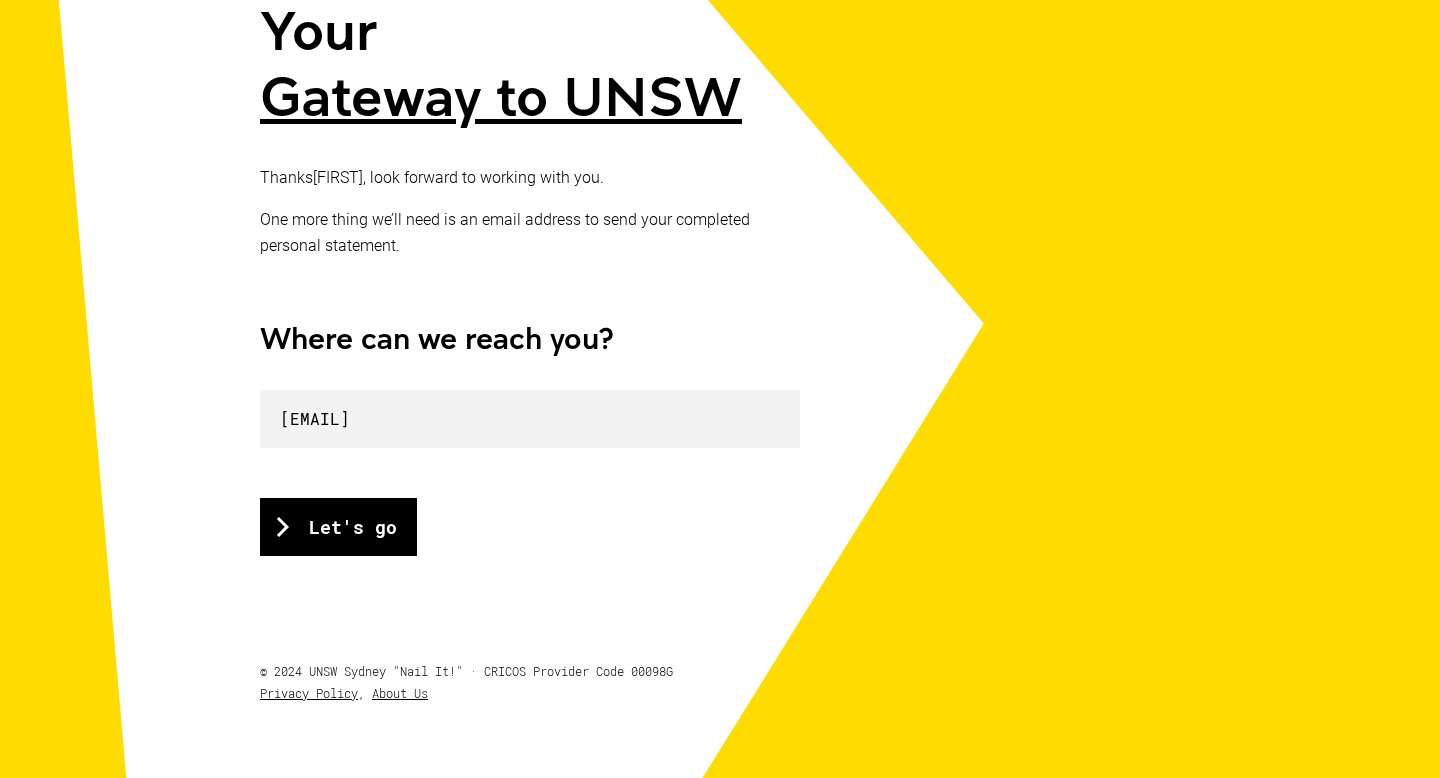 scroll, scrollTop: 326, scrollLeft: 0, axis: vertical 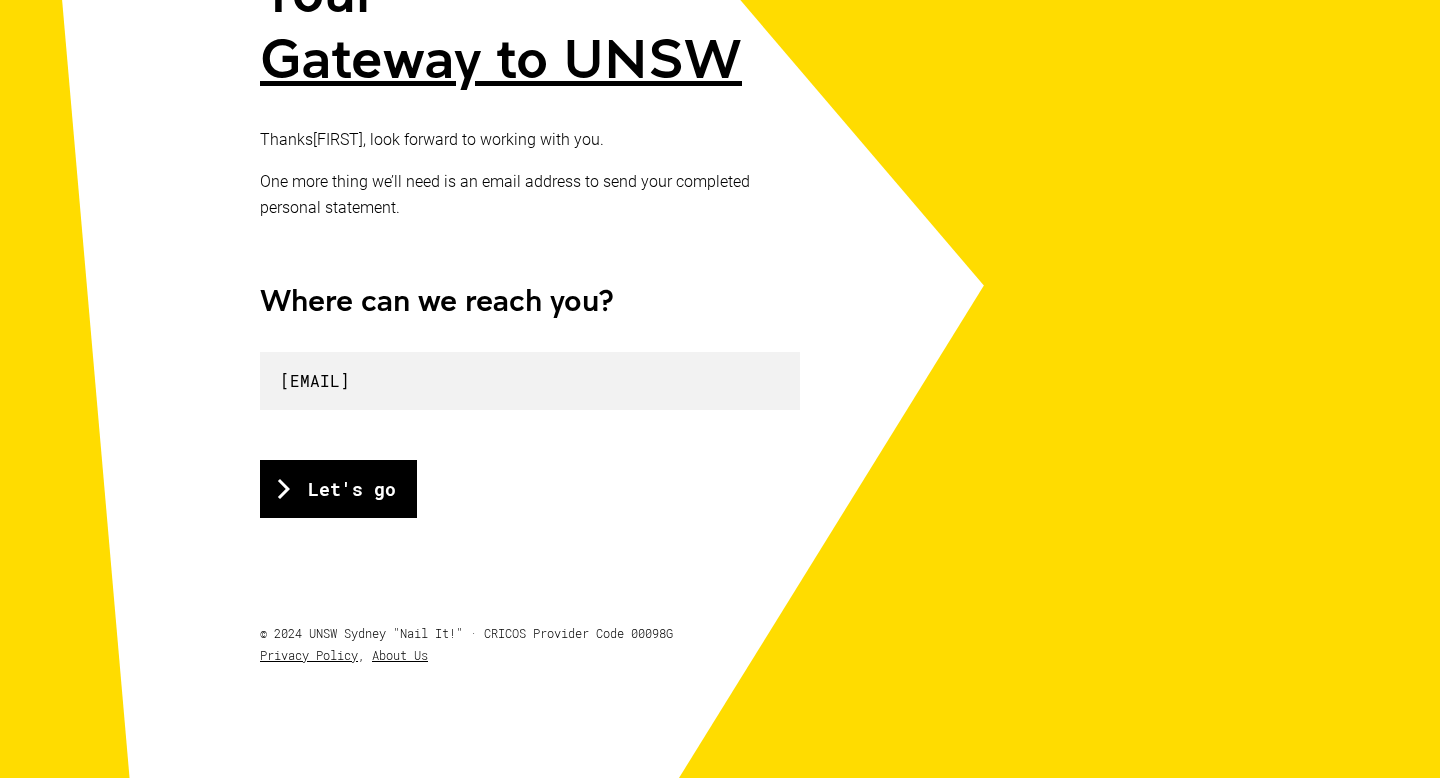 click on "Let's go" at bounding box center (338, 489) 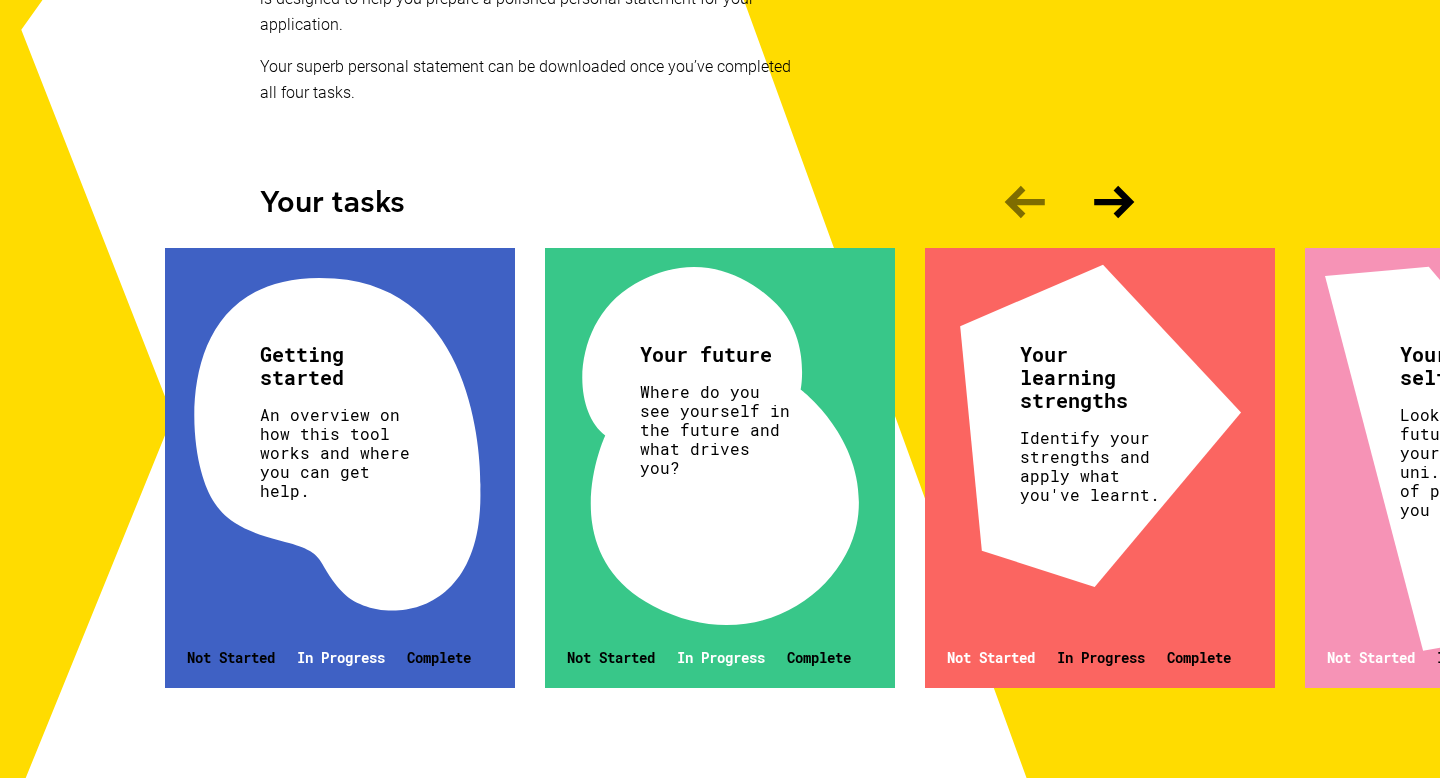 scroll, scrollTop: 533, scrollLeft: 0, axis: vertical 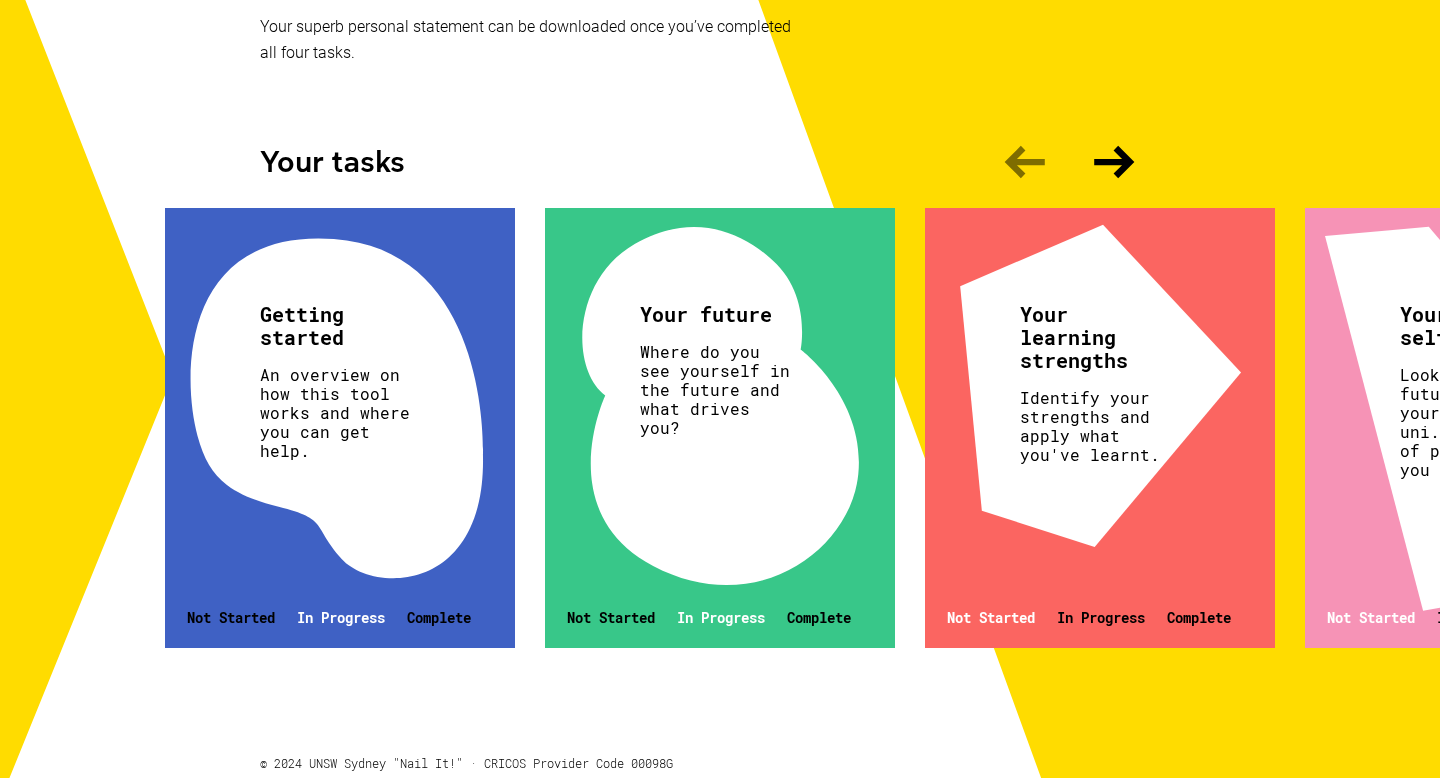 click on "An overview on how this tool works and where you can get help." at bounding box center (337, 412) 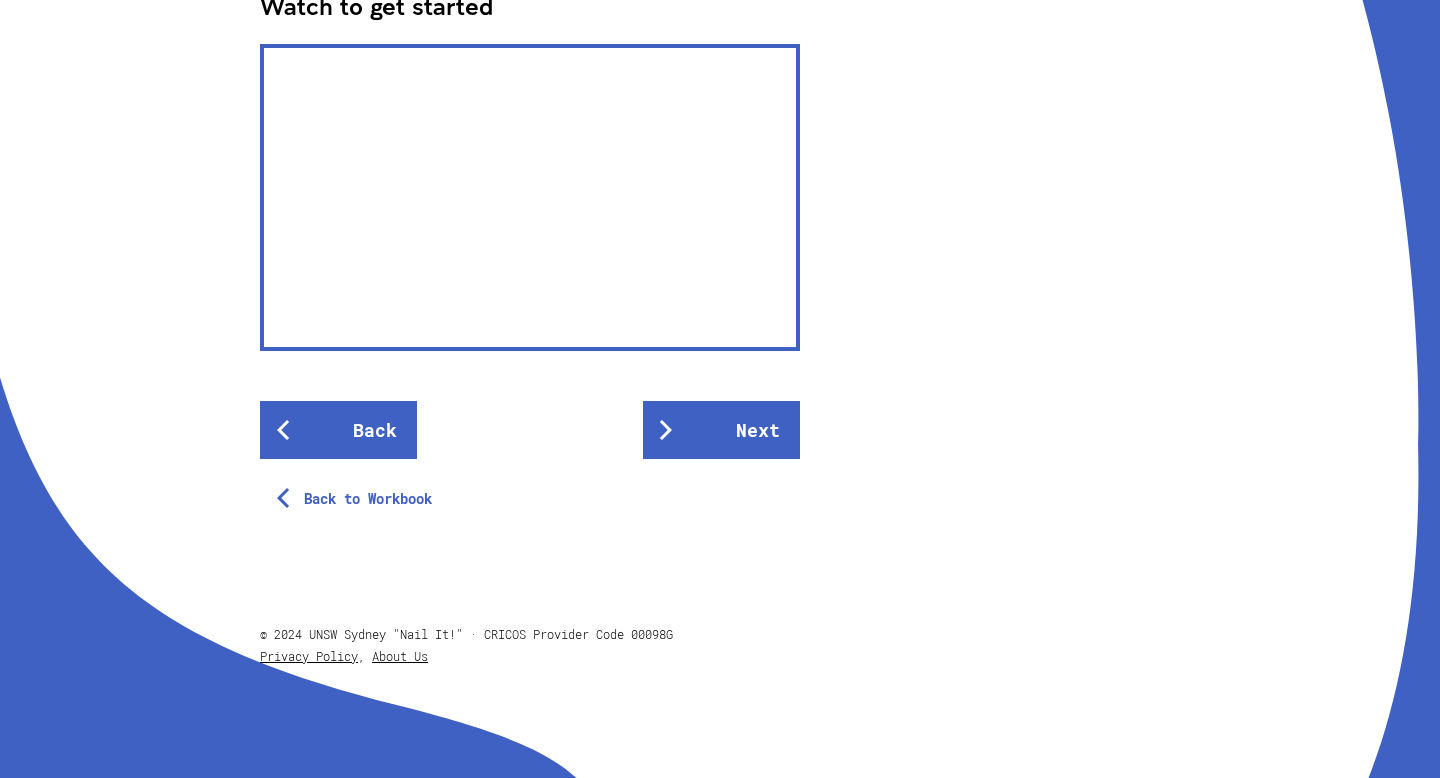 scroll, scrollTop: 701, scrollLeft: 0, axis: vertical 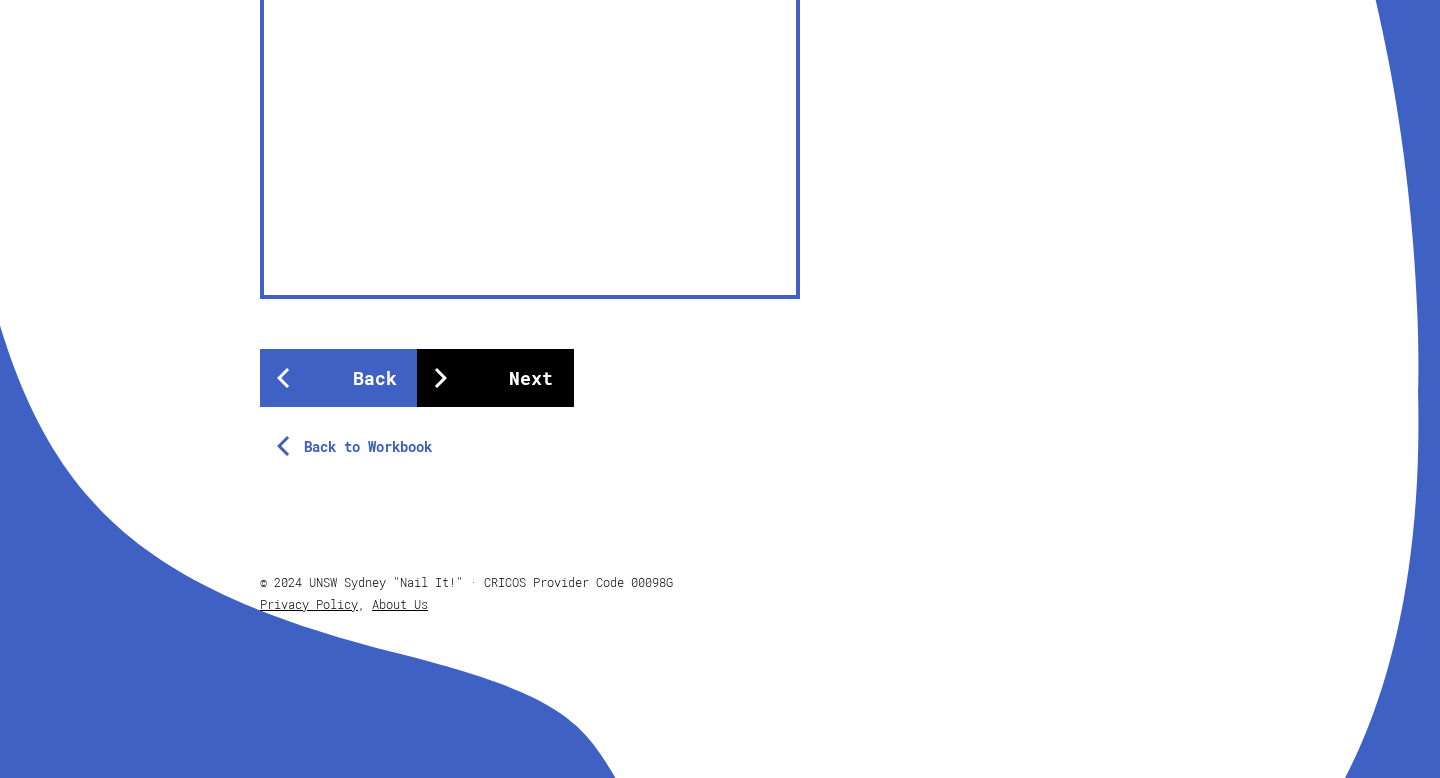 click on "Next" at bounding box center [495, 378] 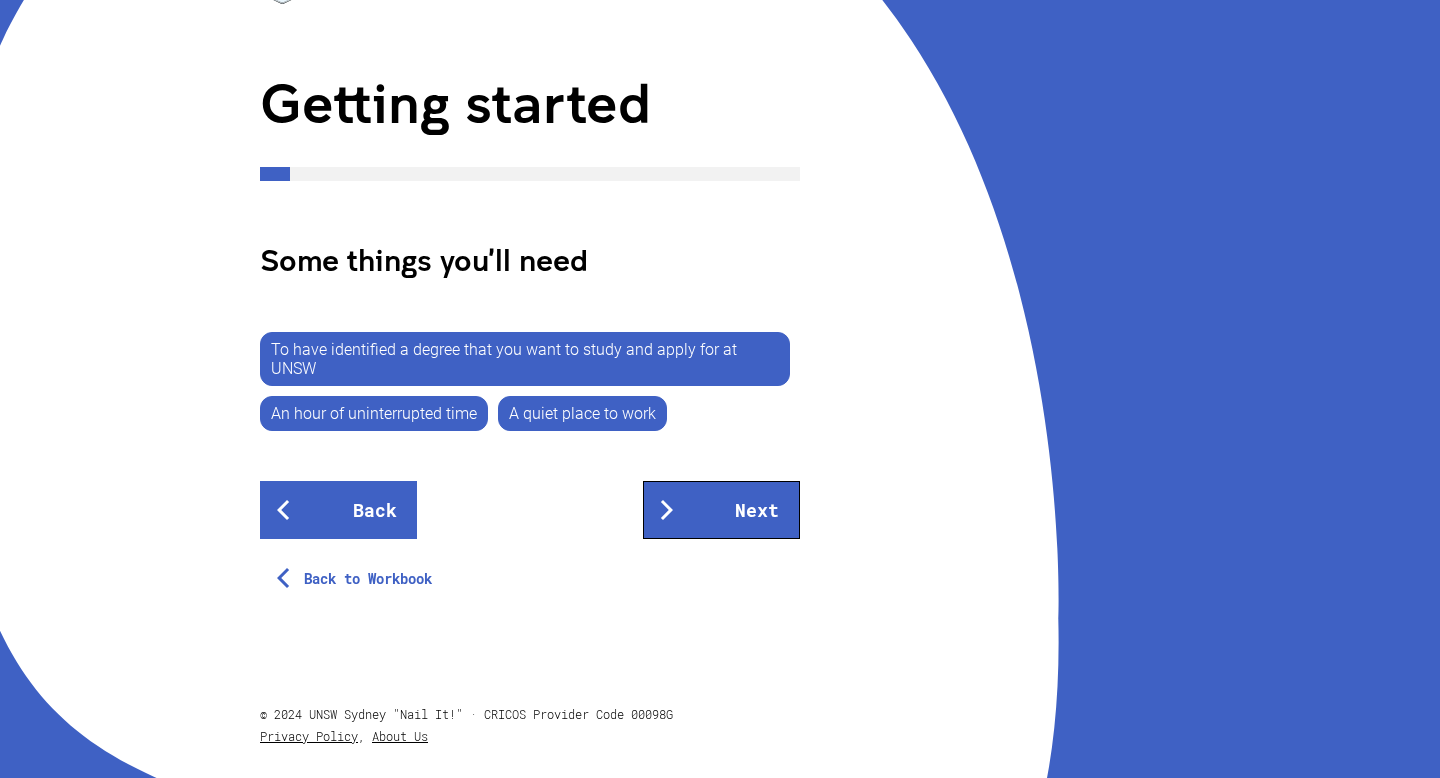 scroll, scrollTop: 222, scrollLeft: 0, axis: vertical 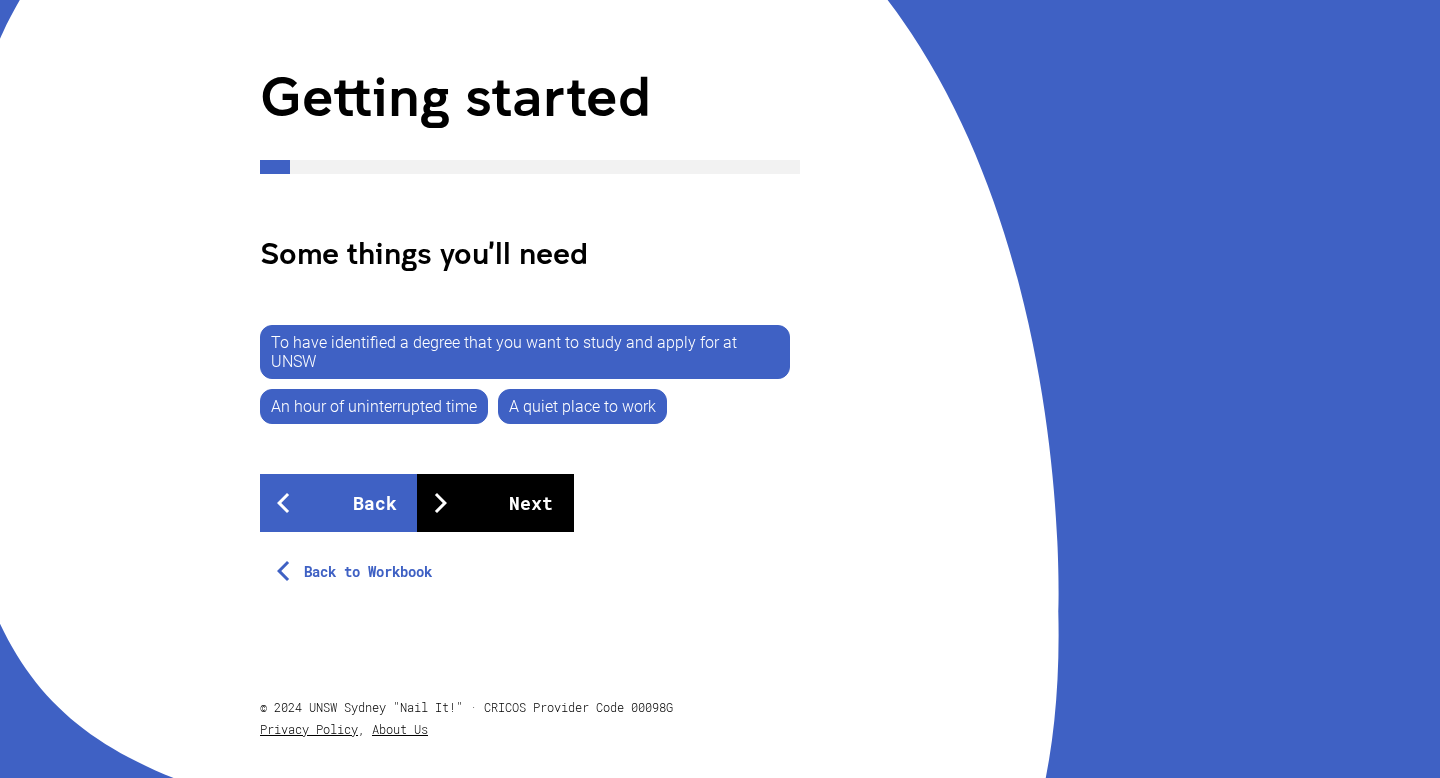 click on "Next" at bounding box center [495, 503] 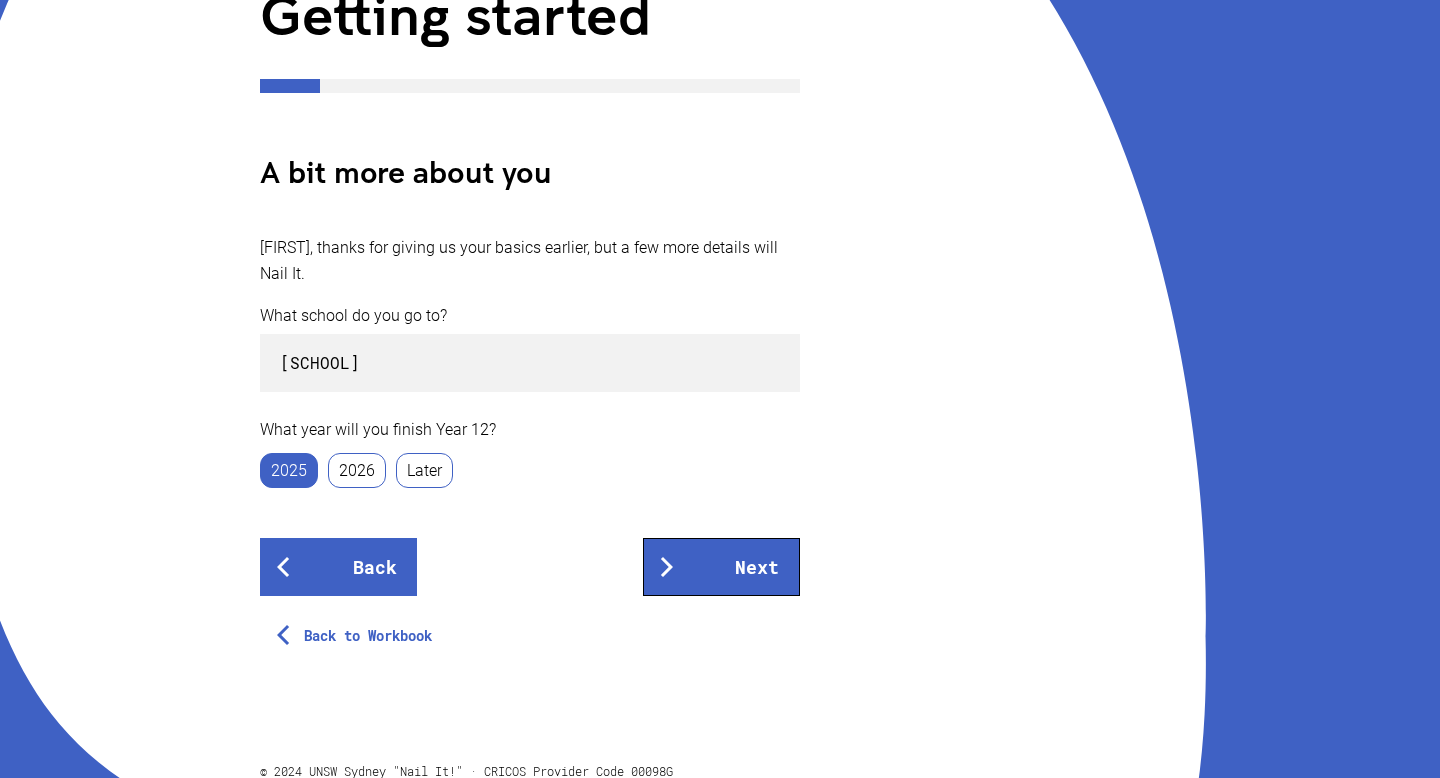 scroll, scrollTop: 305, scrollLeft: 0, axis: vertical 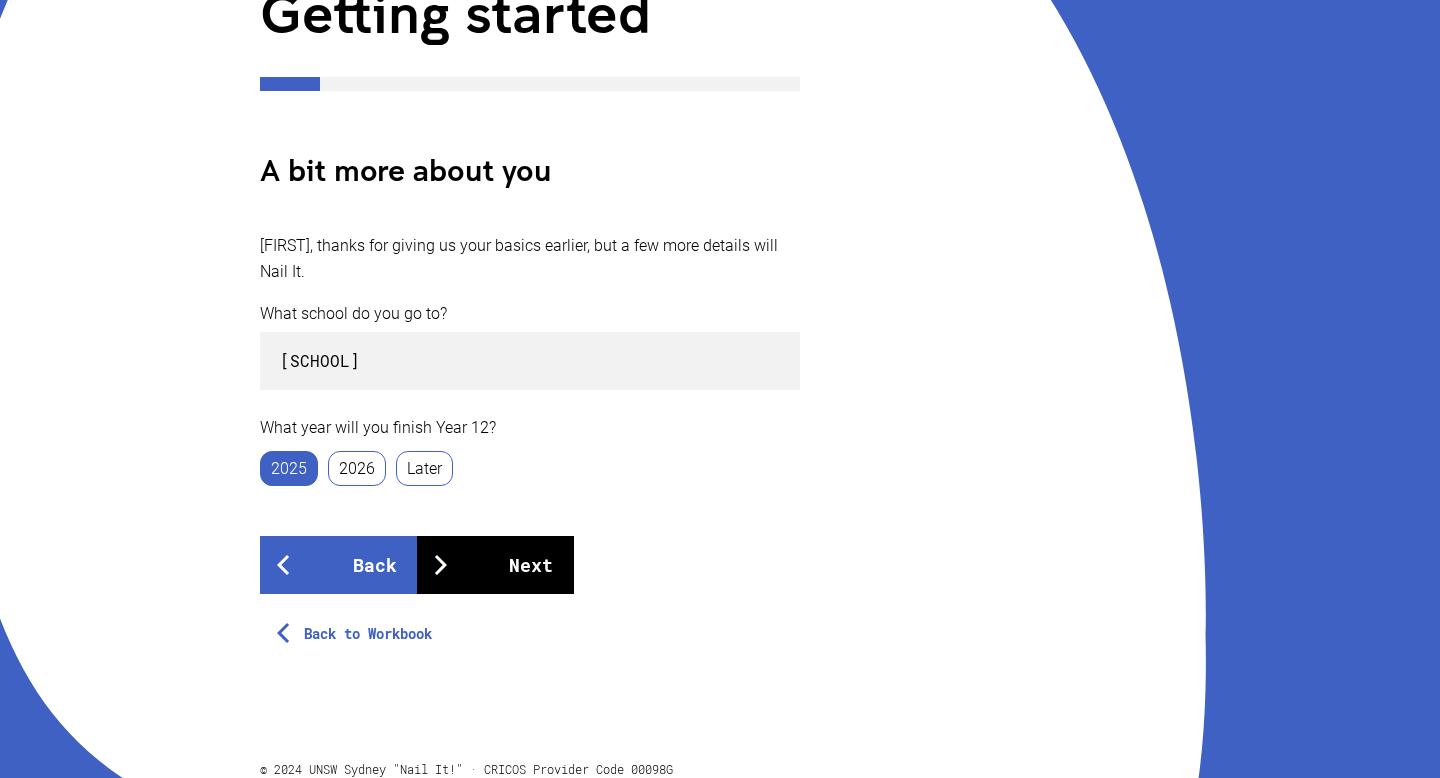 click on "Next" at bounding box center (495, 565) 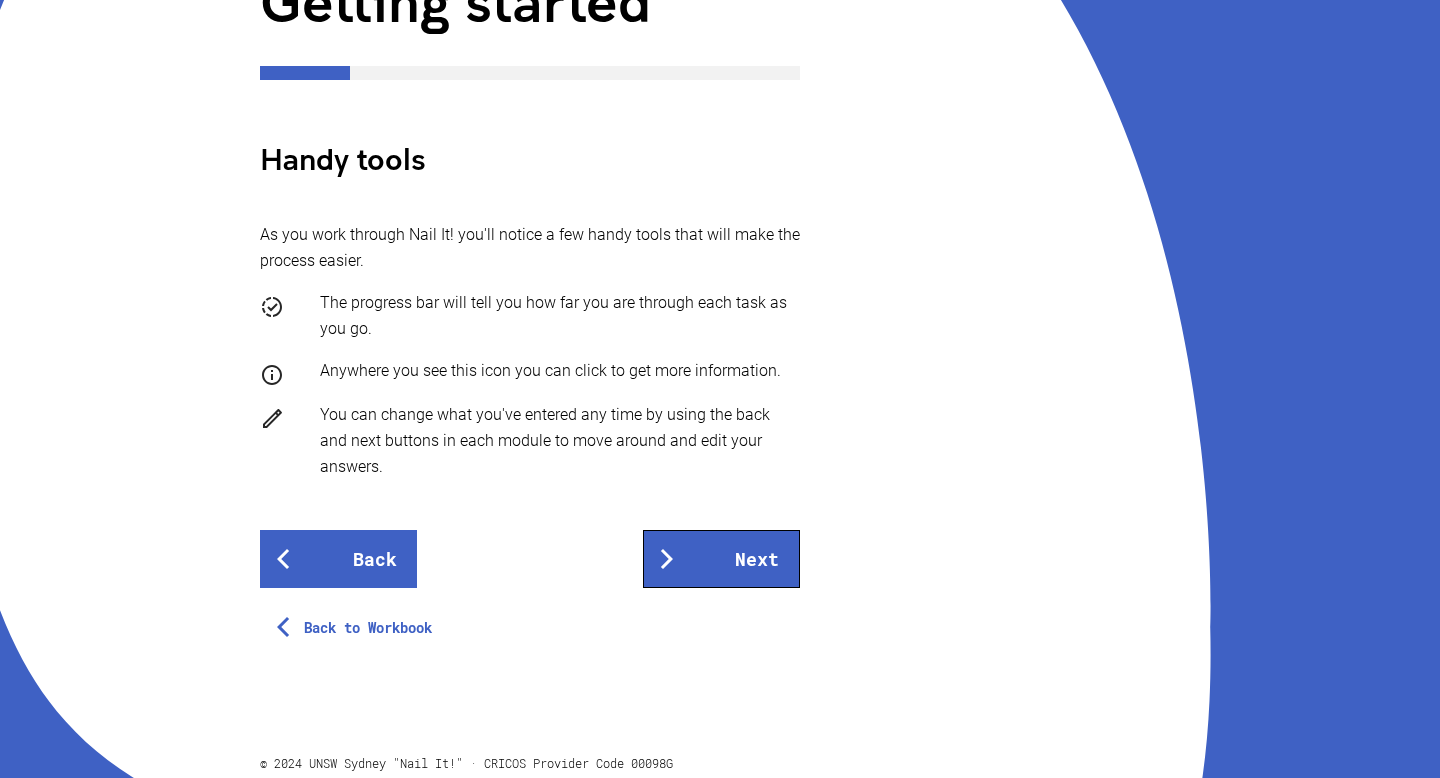 scroll, scrollTop: 330, scrollLeft: 0, axis: vertical 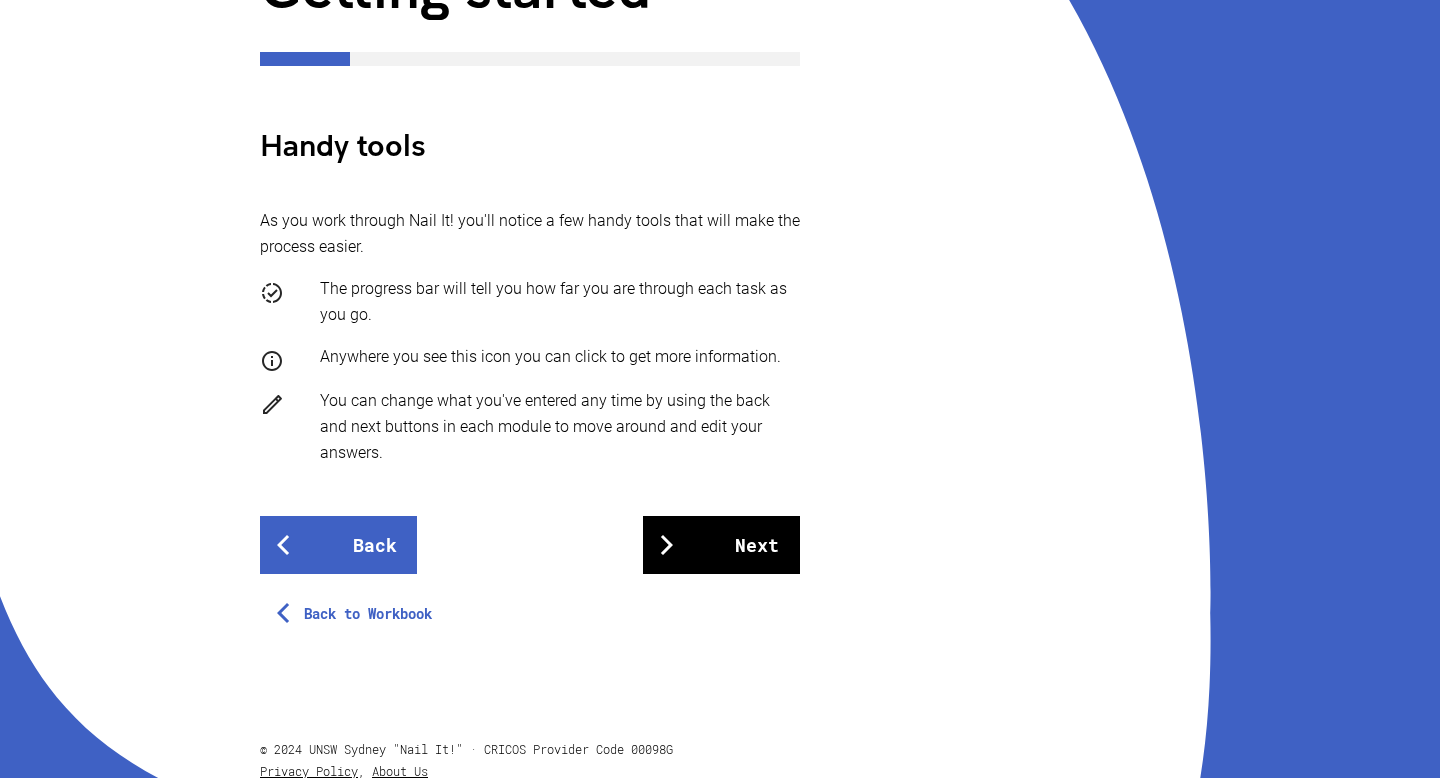 click on "Next" at bounding box center [721, 545] 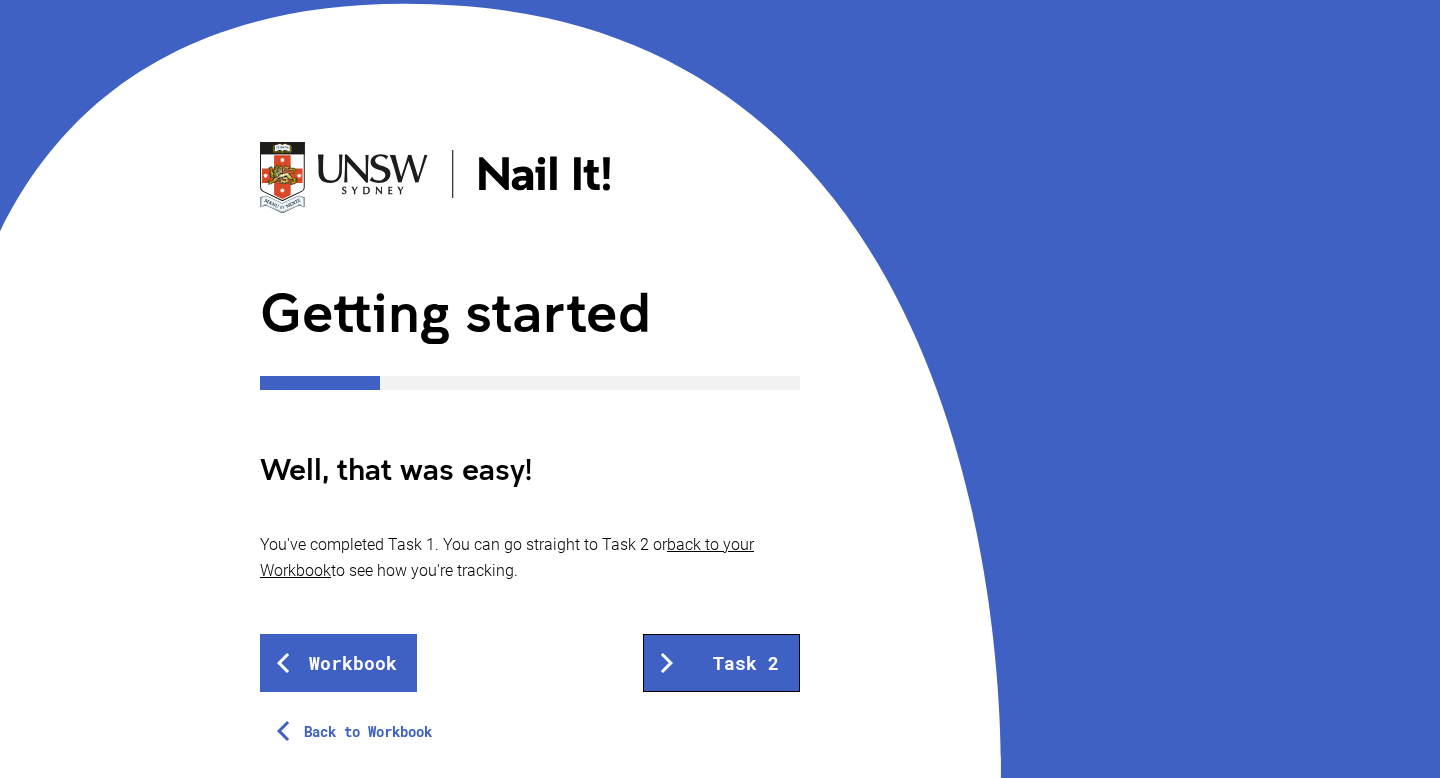 scroll, scrollTop: 102, scrollLeft: 0, axis: vertical 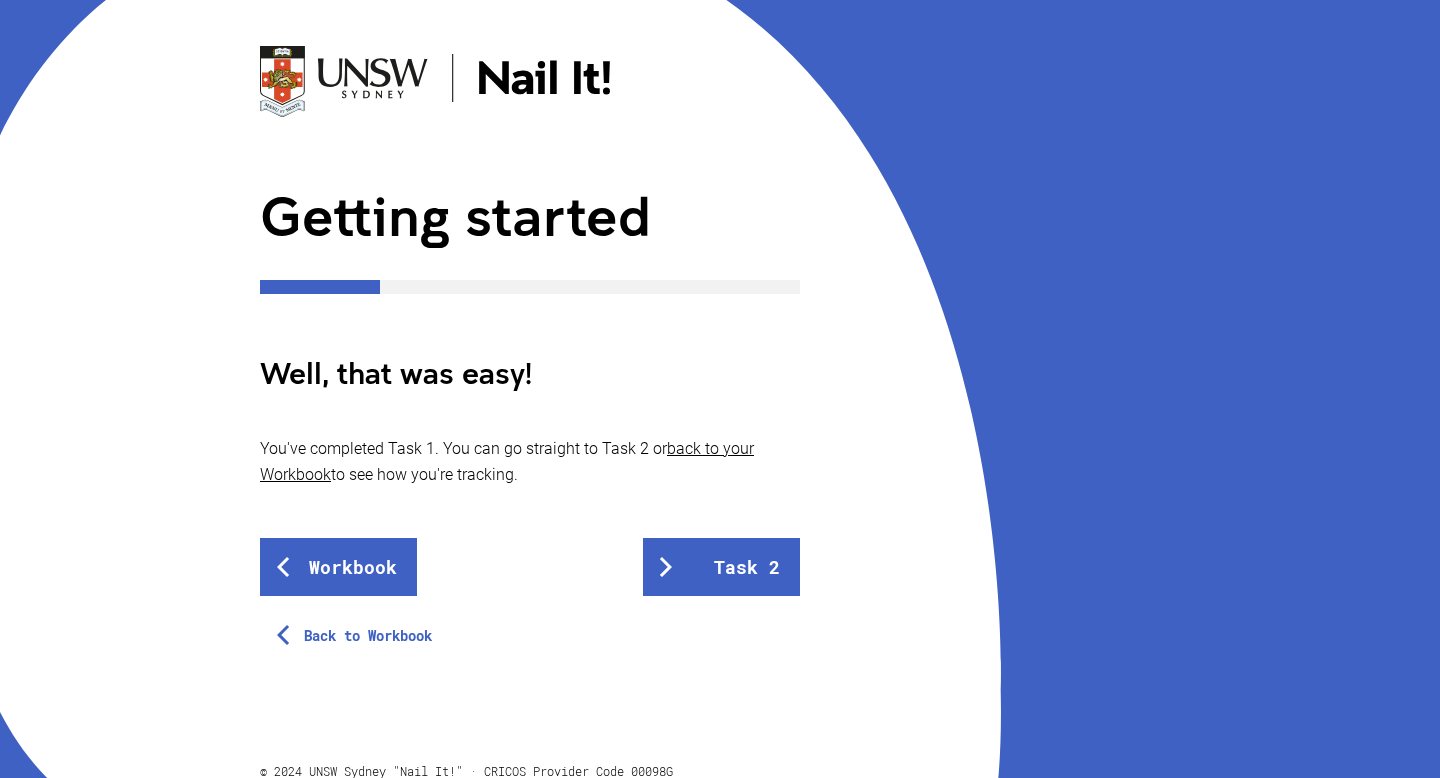 click on "Back to Workbook" at bounding box center (358, 636) 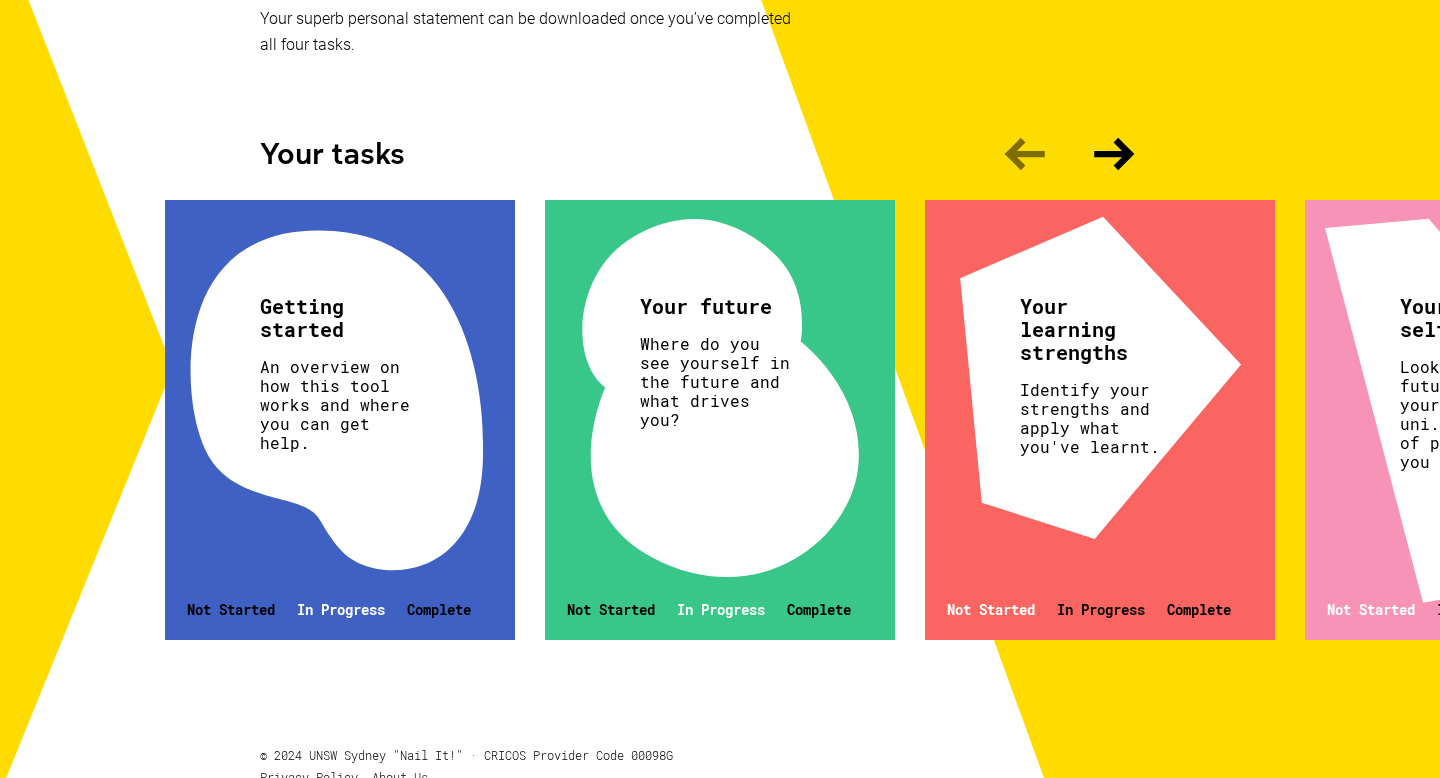 scroll, scrollTop: 538, scrollLeft: 0, axis: vertical 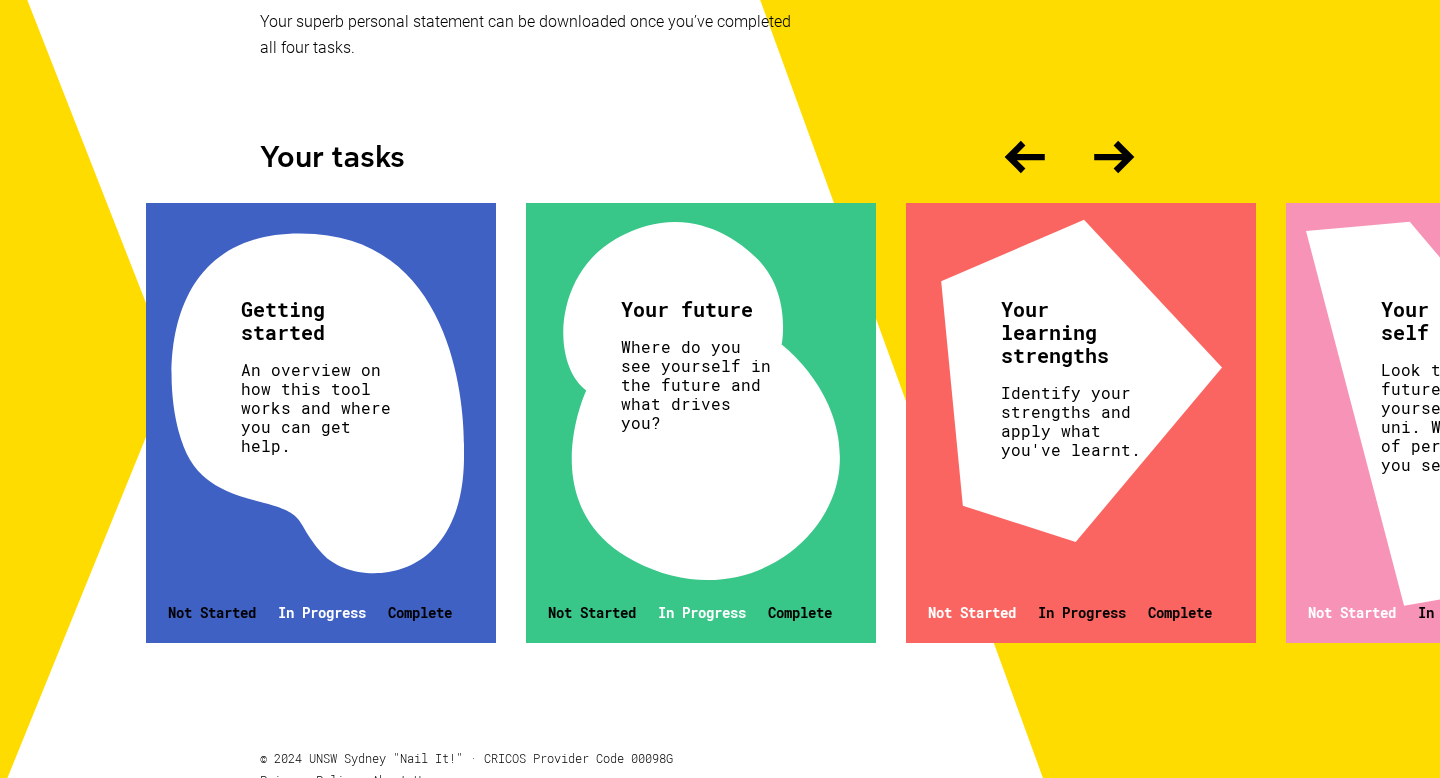 click on "In Progress" at bounding box center (322, 612) 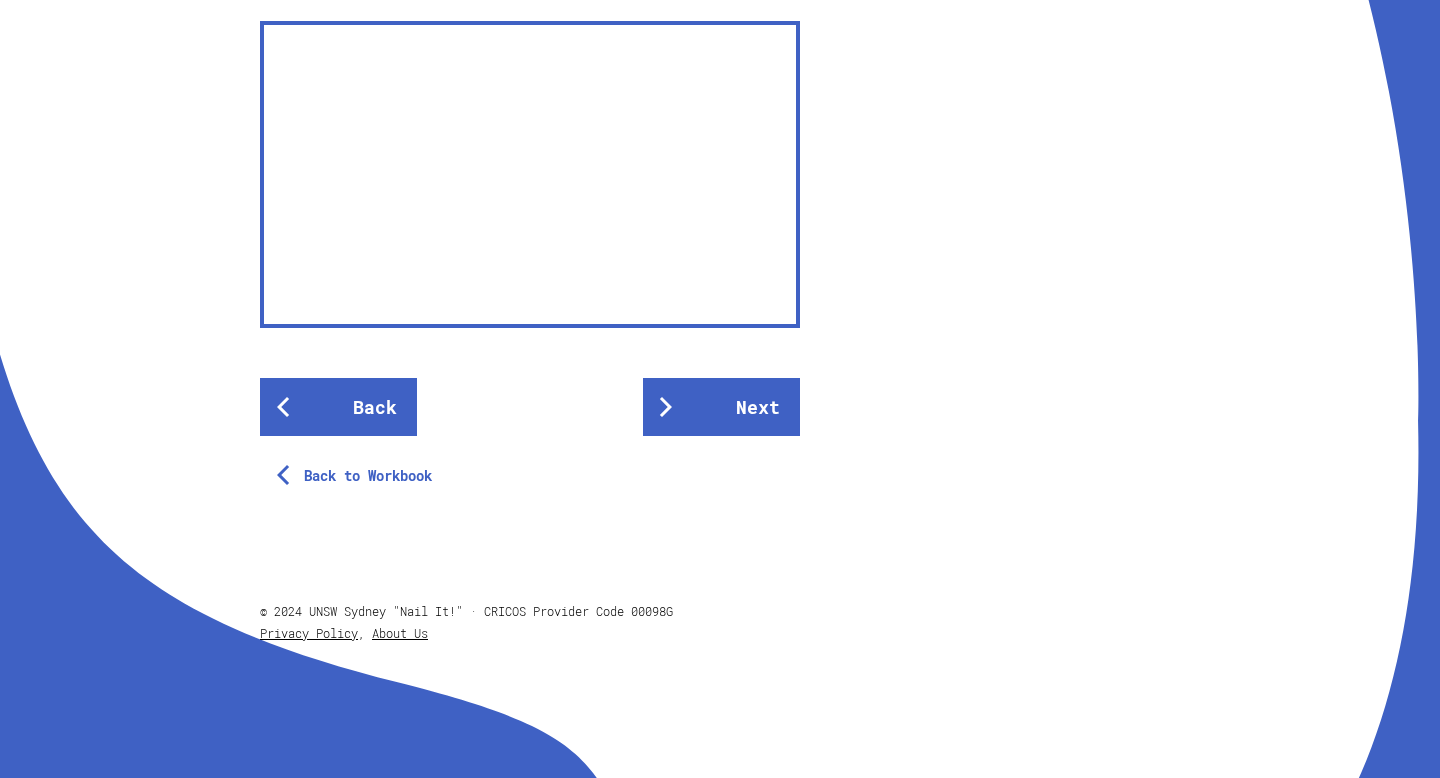 scroll, scrollTop: 638, scrollLeft: 0, axis: vertical 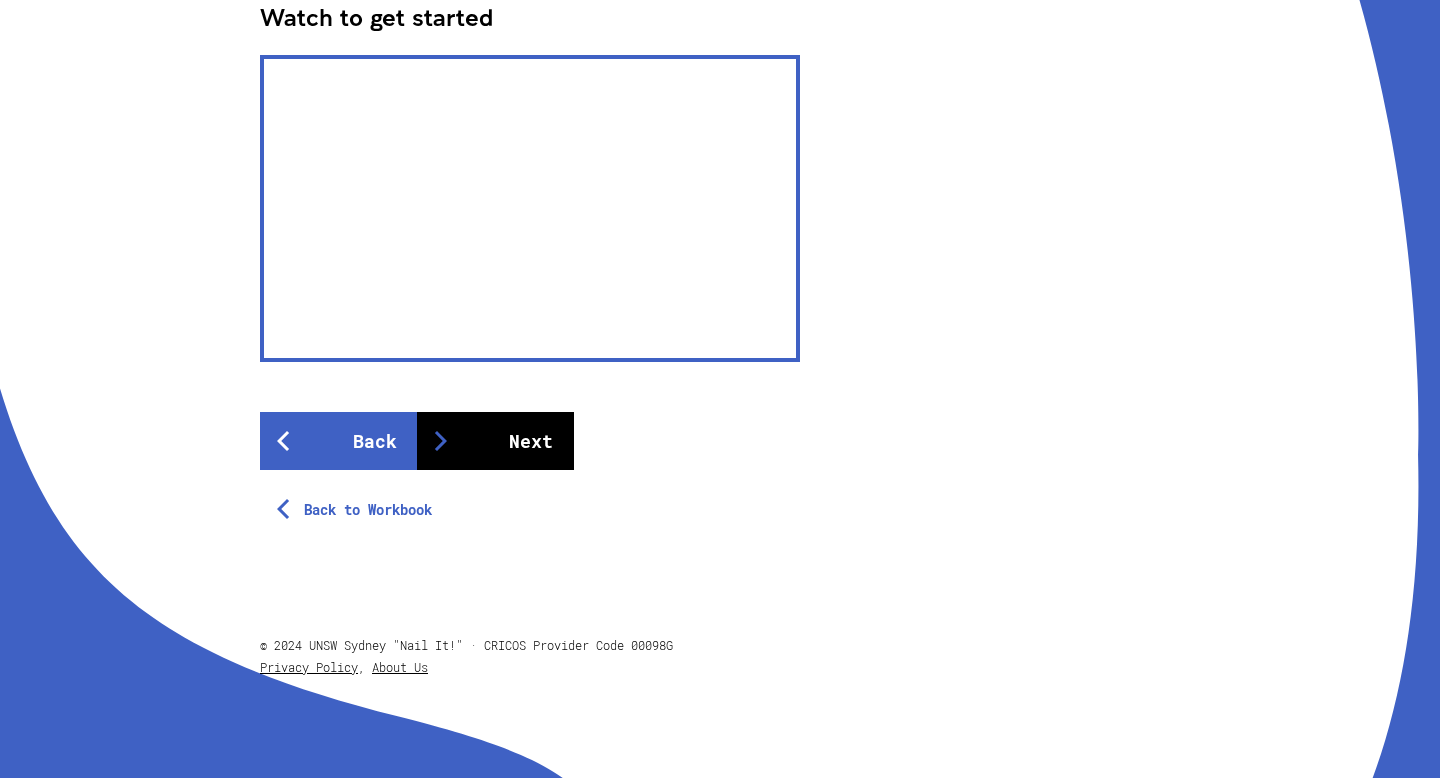 click on "Next" at bounding box center [495, 441] 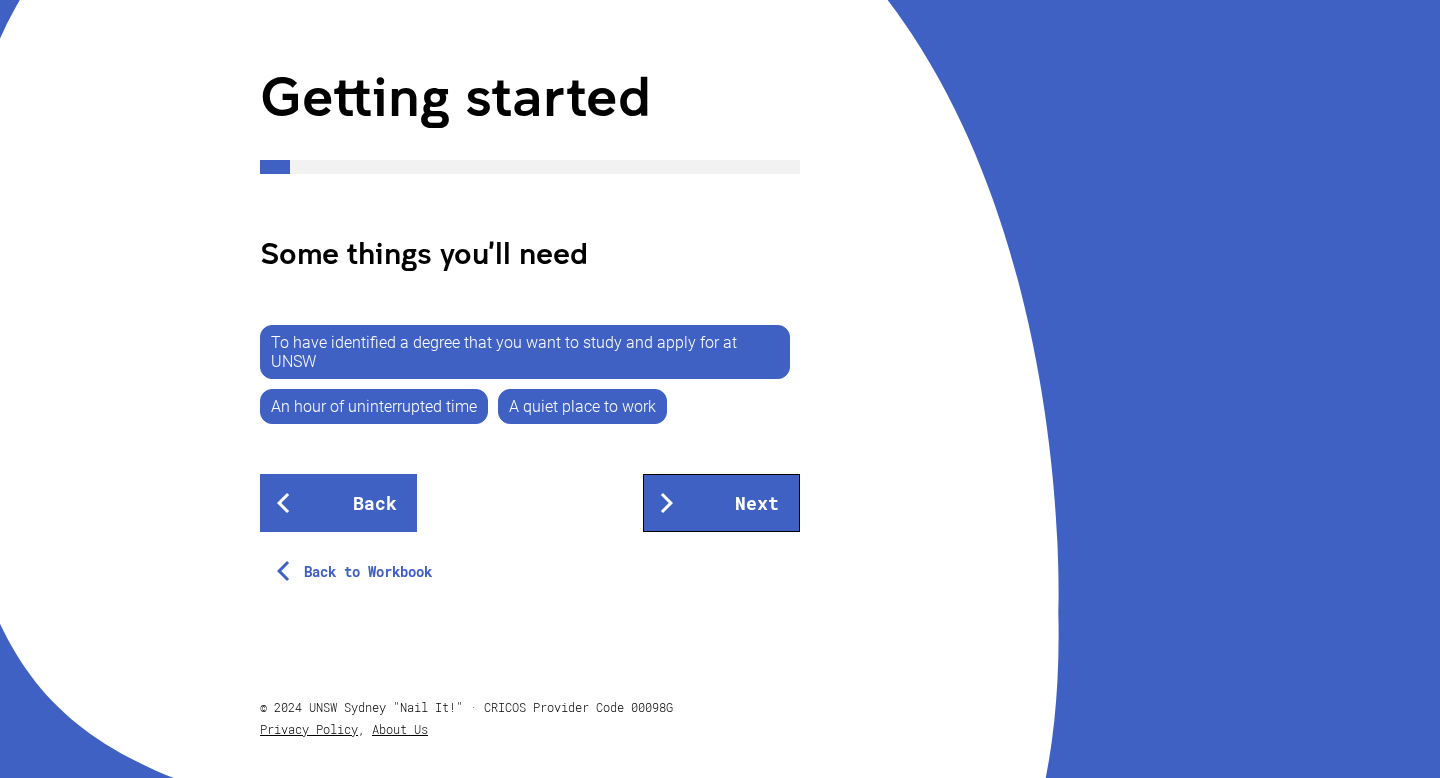 scroll, scrollTop: 237, scrollLeft: 0, axis: vertical 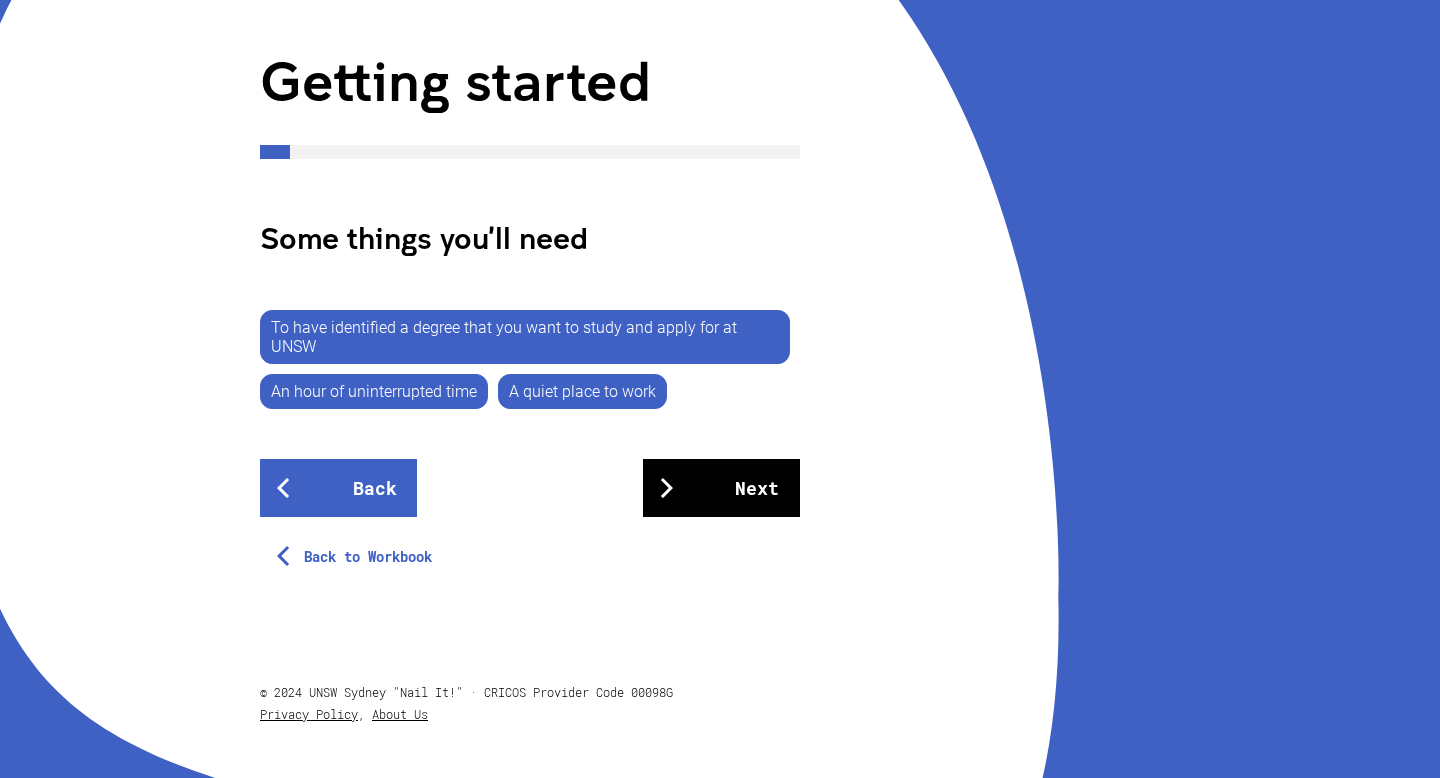 click at bounding box center (667, 488) 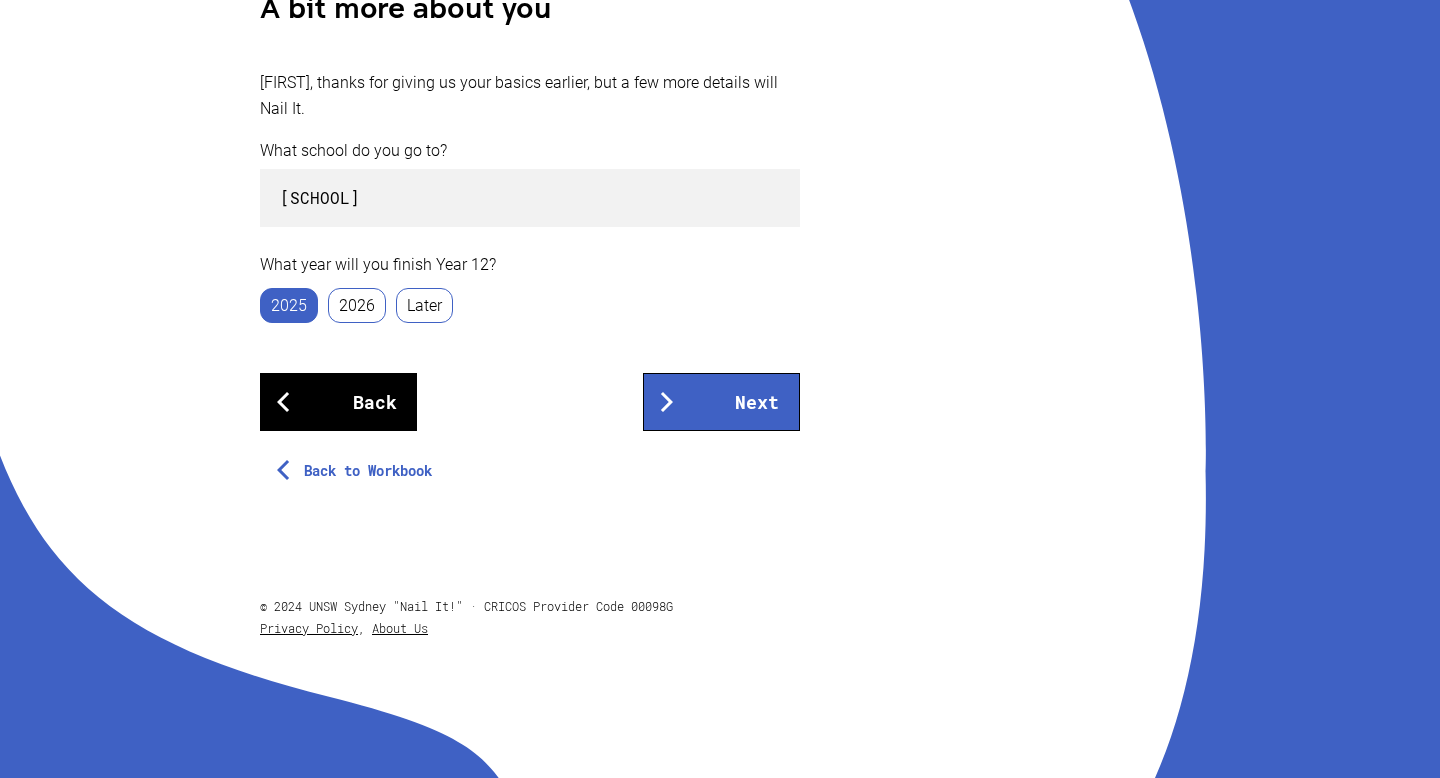 scroll, scrollTop: 504, scrollLeft: 0, axis: vertical 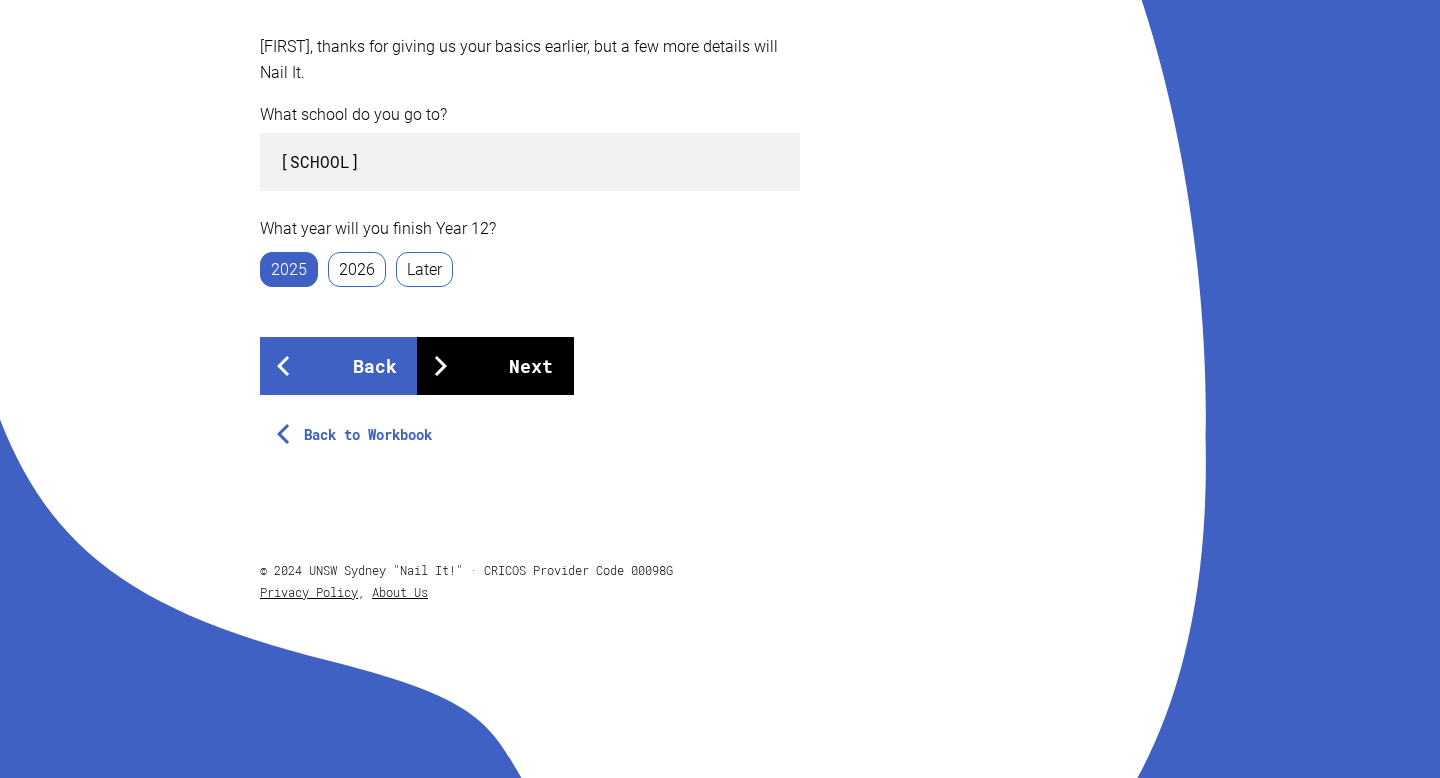 click on "Next" at bounding box center (495, 366) 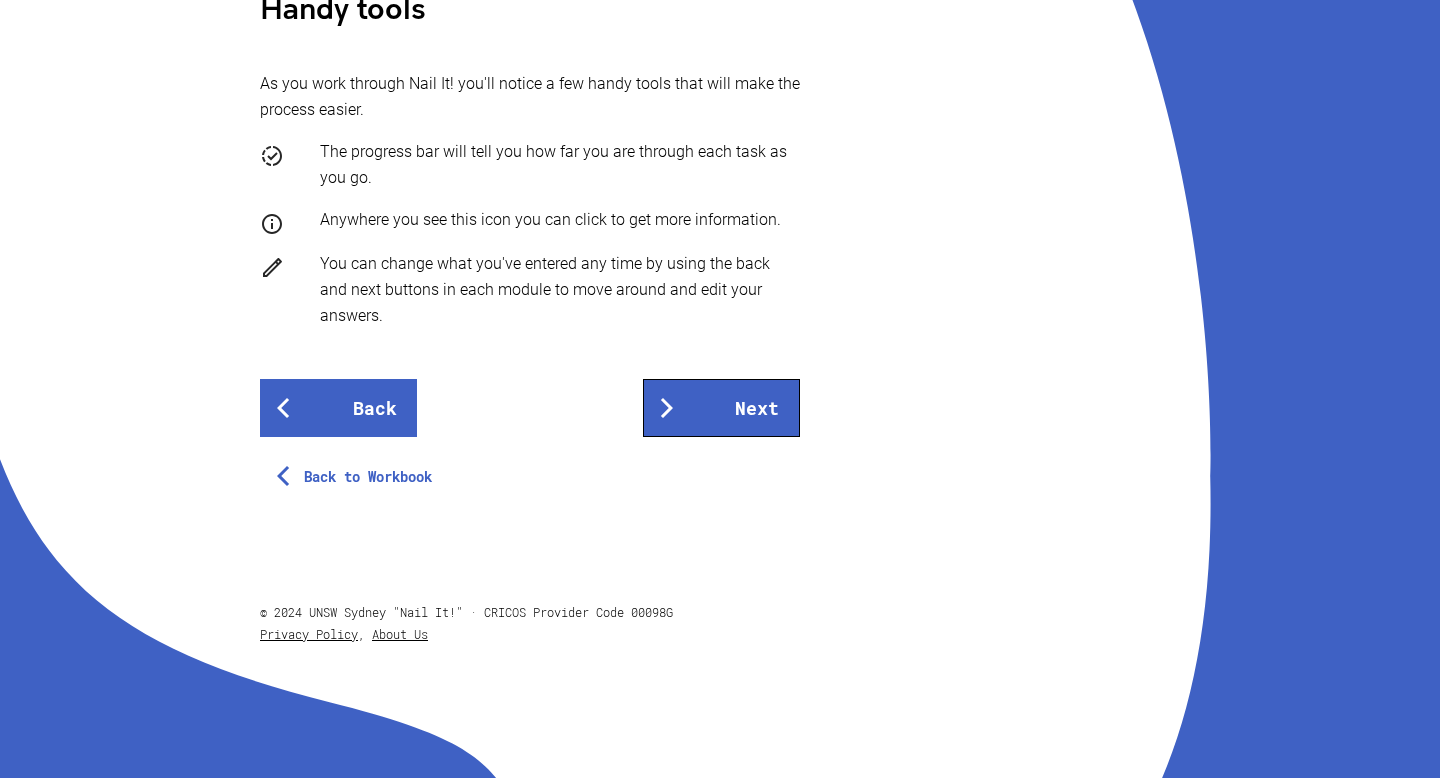 scroll, scrollTop: 483, scrollLeft: 0, axis: vertical 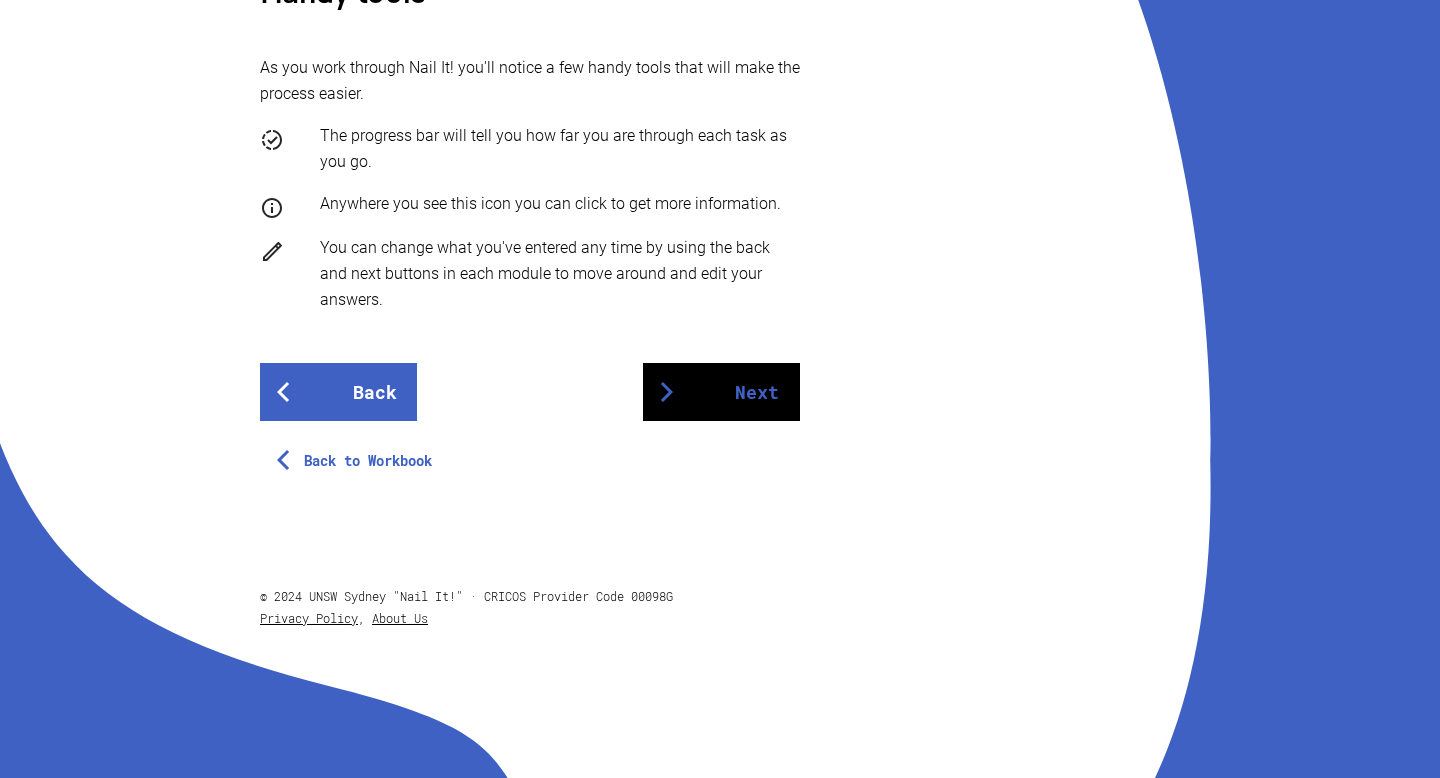 click on "Next" at bounding box center (721, 392) 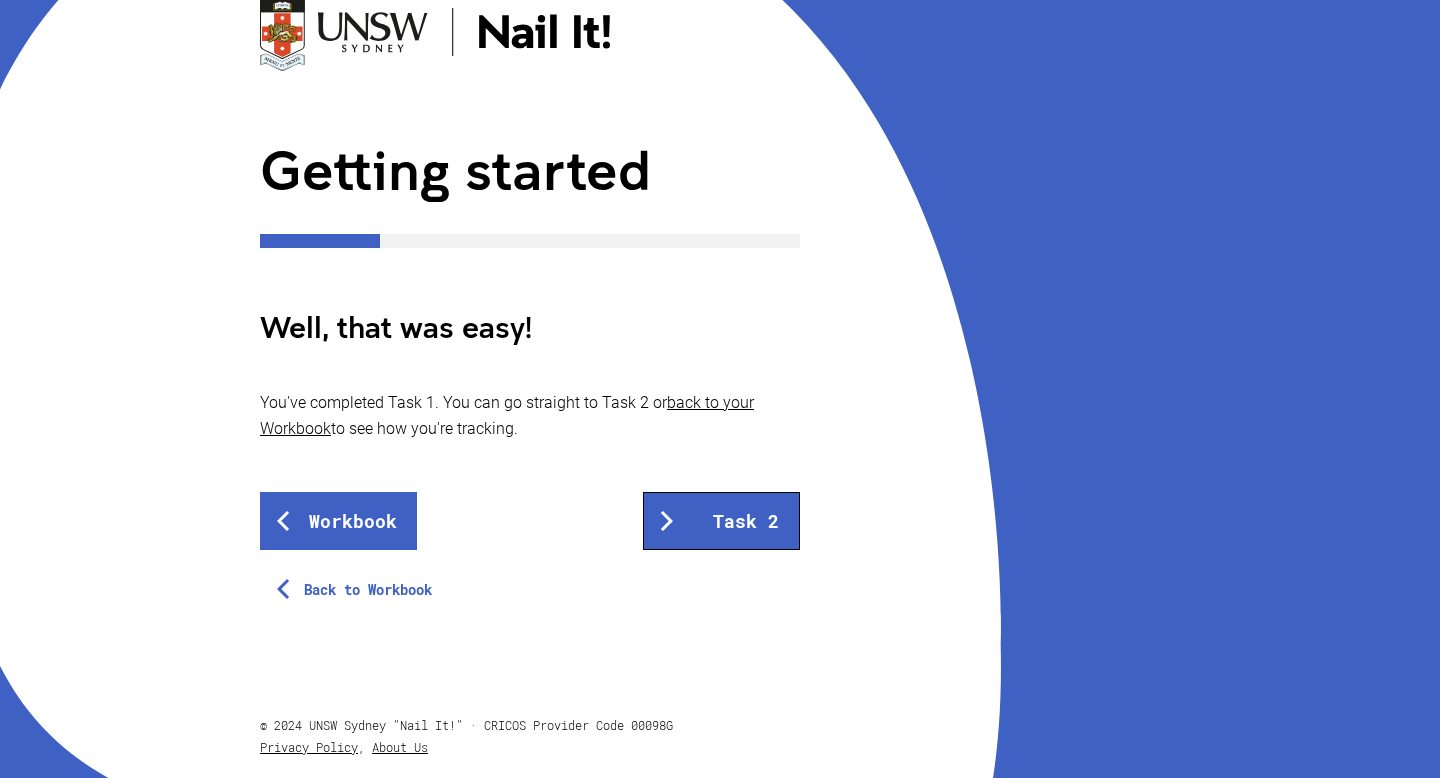 scroll, scrollTop: 183, scrollLeft: 0, axis: vertical 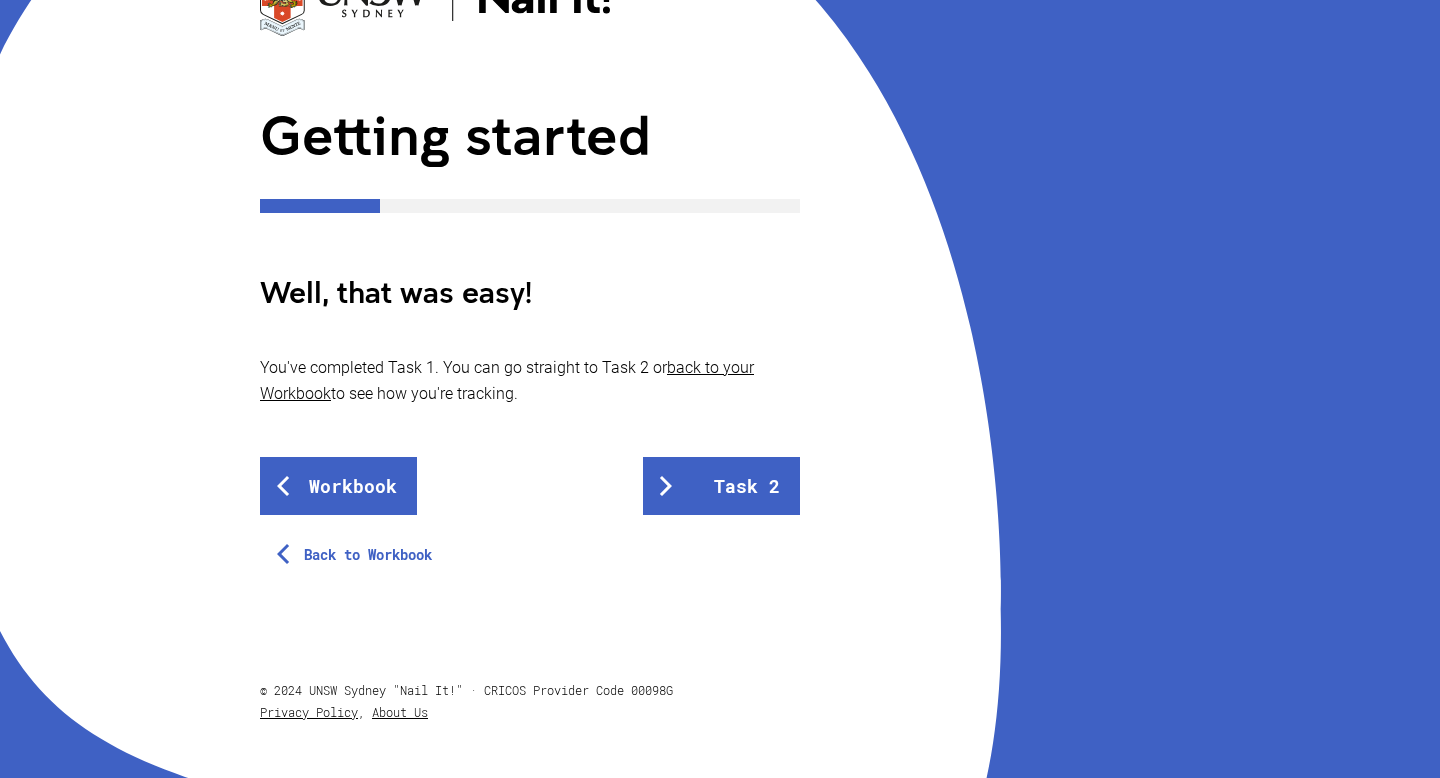 click on "Back to Workbook" at bounding box center [358, 555] 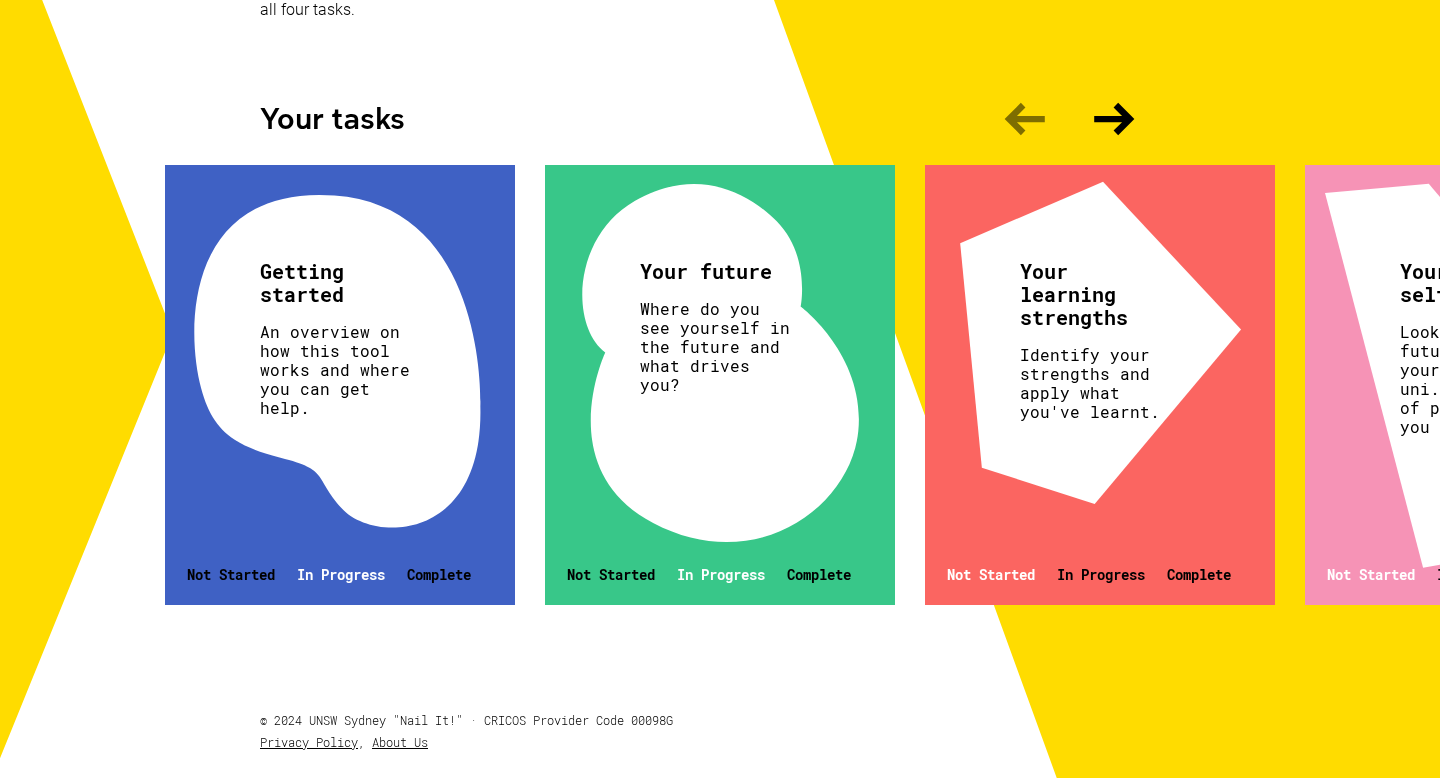 scroll, scrollTop: 726, scrollLeft: 0, axis: vertical 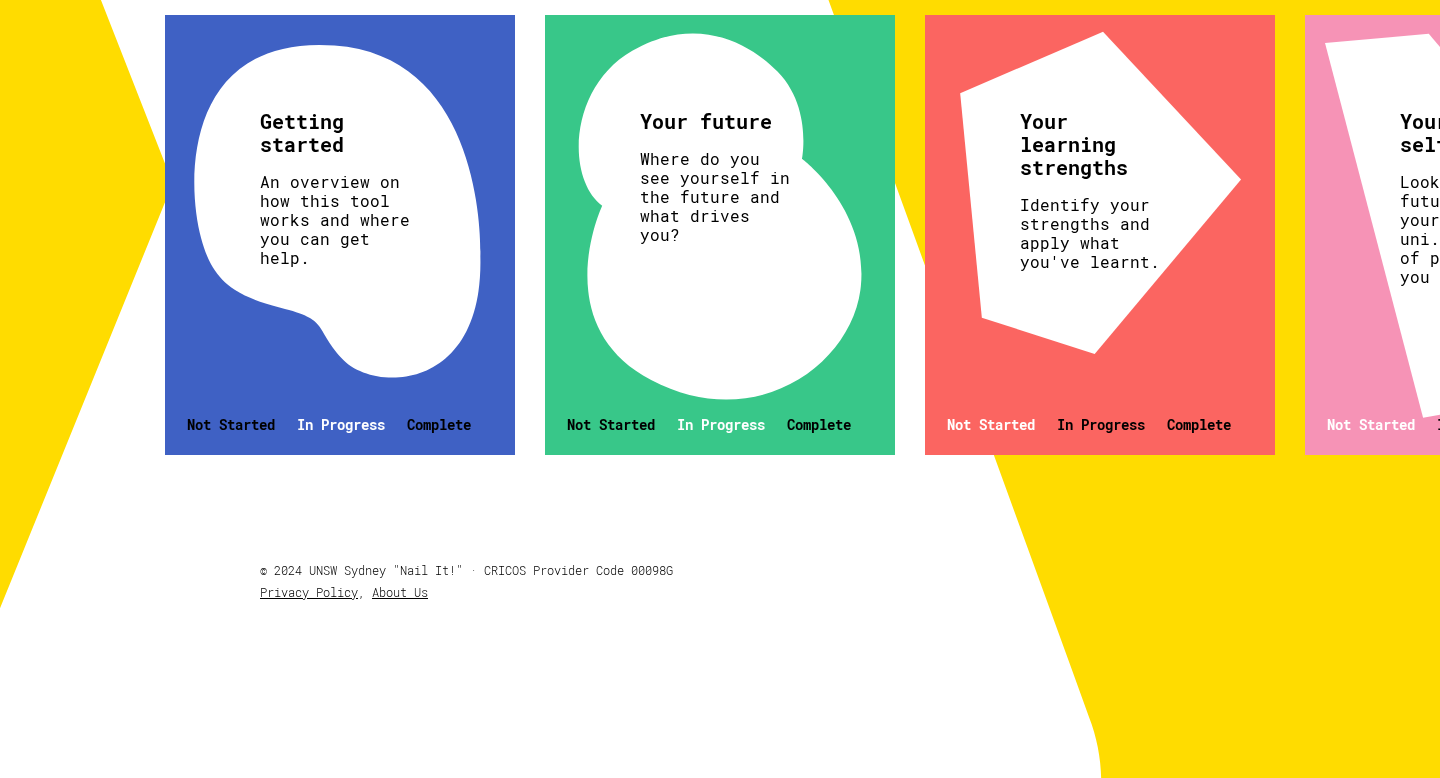 click on "In Progress" at bounding box center (341, 424) 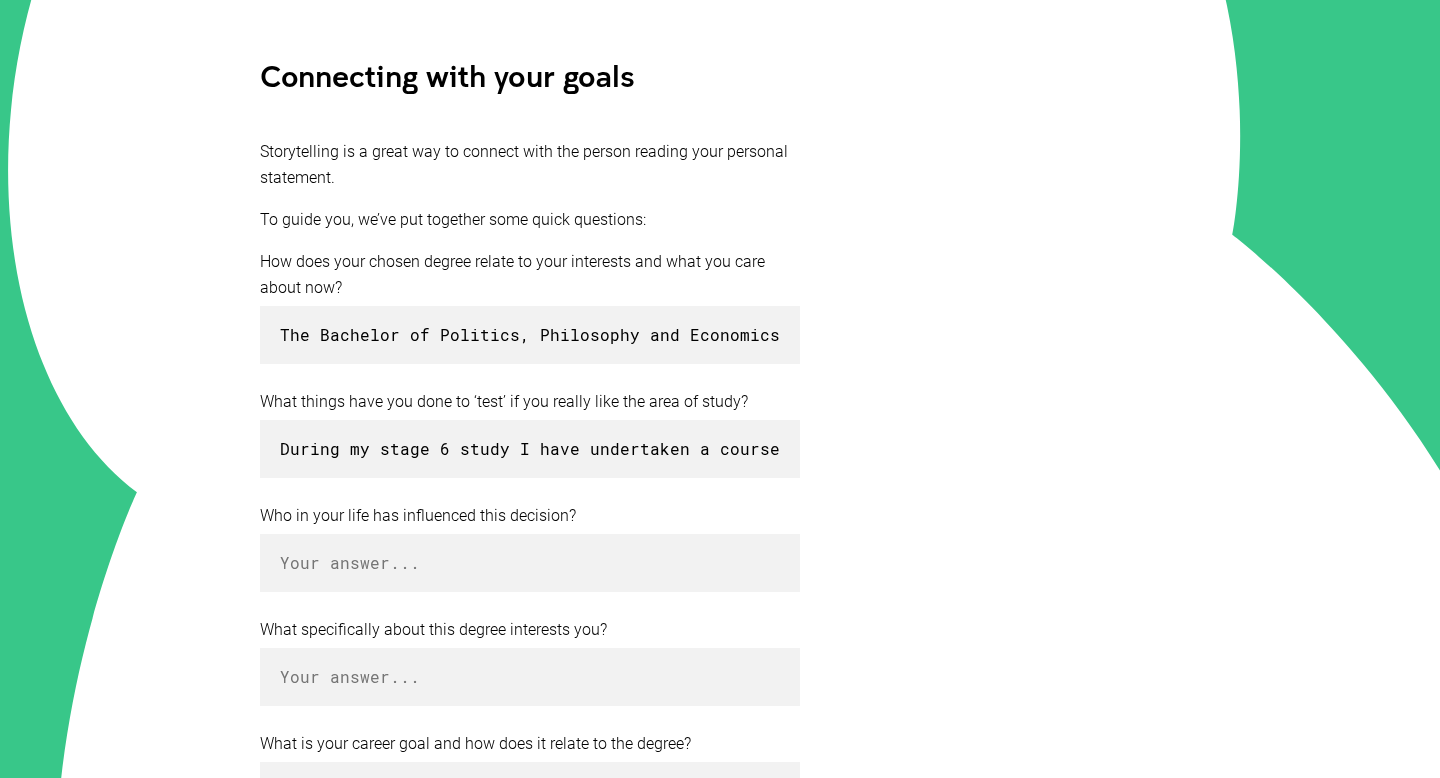scroll, scrollTop: 481, scrollLeft: 0, axis: vertical 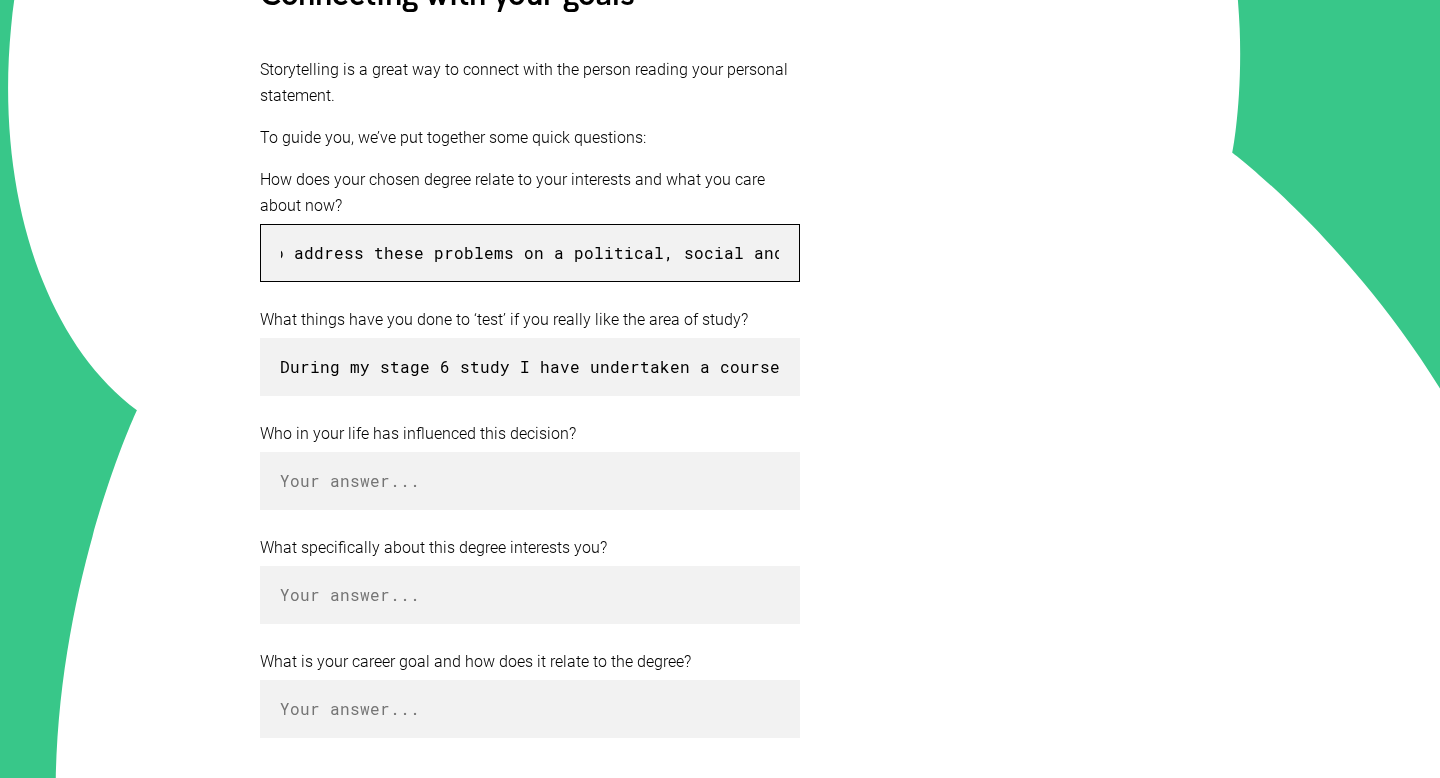 drag, startPoint x: 286, startPoint y: 246, endPoint x: 785, endPoint y: 260, distance: 499.19635 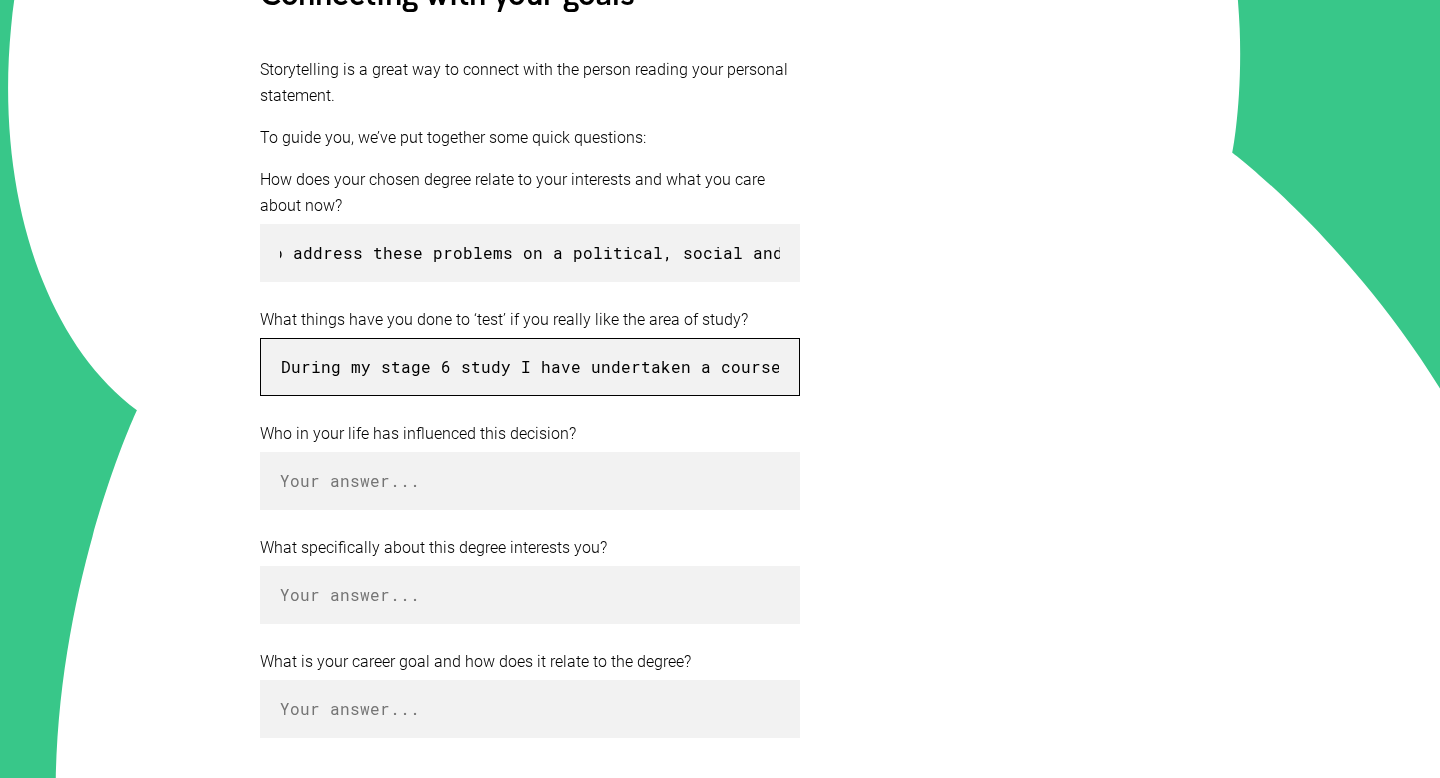 scroll, scrollTop: 0, scrollLeft: 0, axis: both 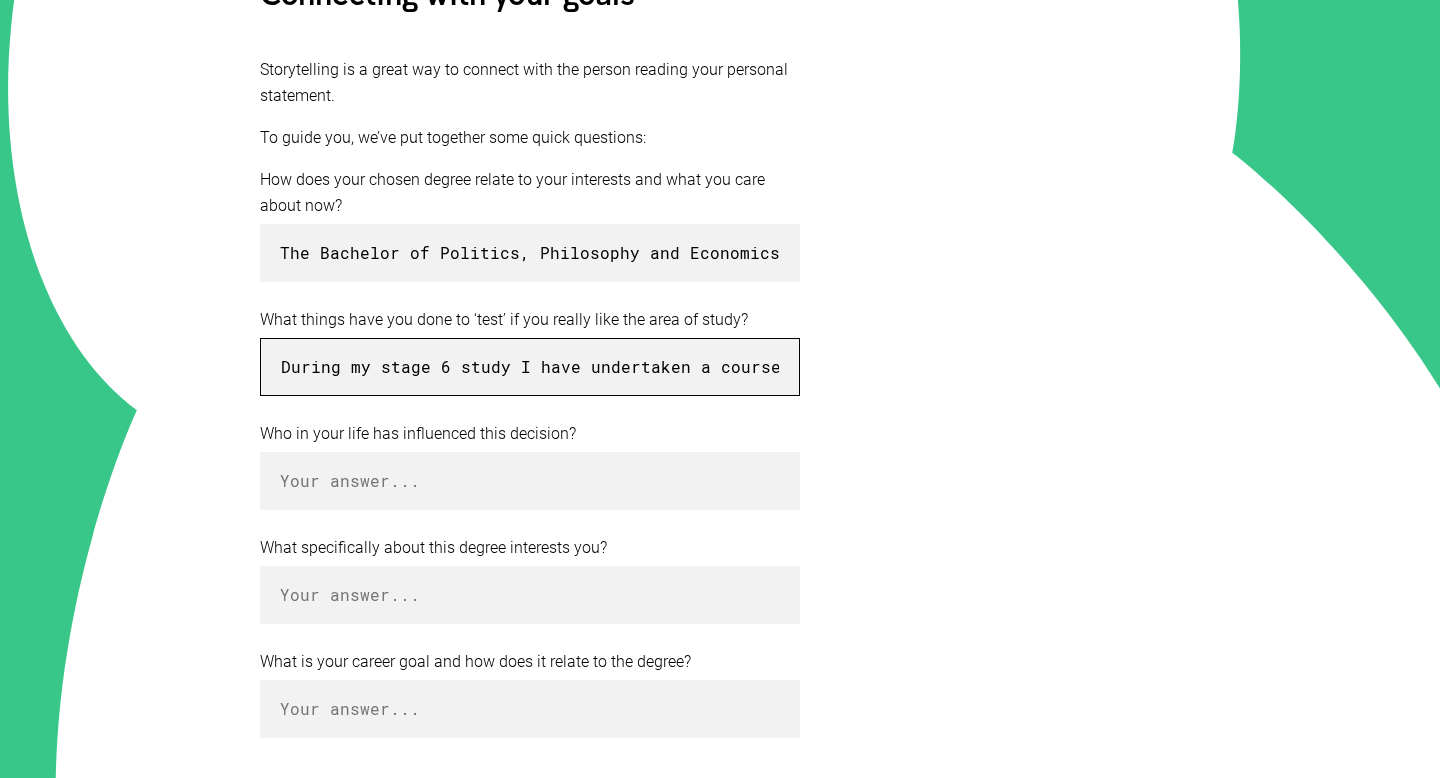 click on "During my stage 6 study I have undertaken a course load consisting of predominantely Human Society and its Environment subjects including Geography, Legal Studies and Business Studies which focus upon the political, social, environmental and political nature of society and the impacts of these factors upon the quality of life. In doing so I have been given the opportunity to develop an understanding of the way the world works and the ways that an interdisciplinary society influences and produces change on local, national and global scales." at bounding box center [530, 367] 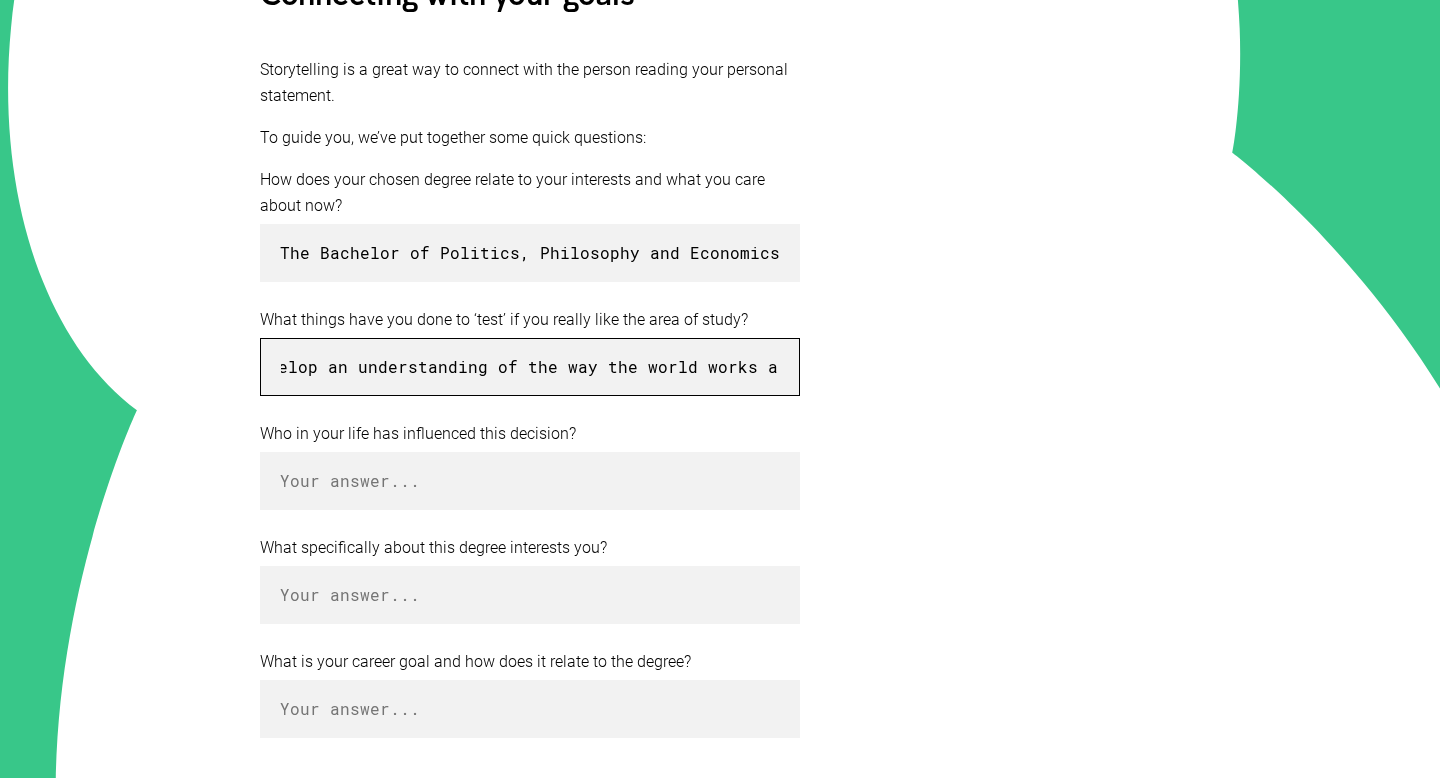 drag, startPoint x: 459, startPoint y: 365, endPoint x: 774, endPoint y: 369, distance: 315.0254 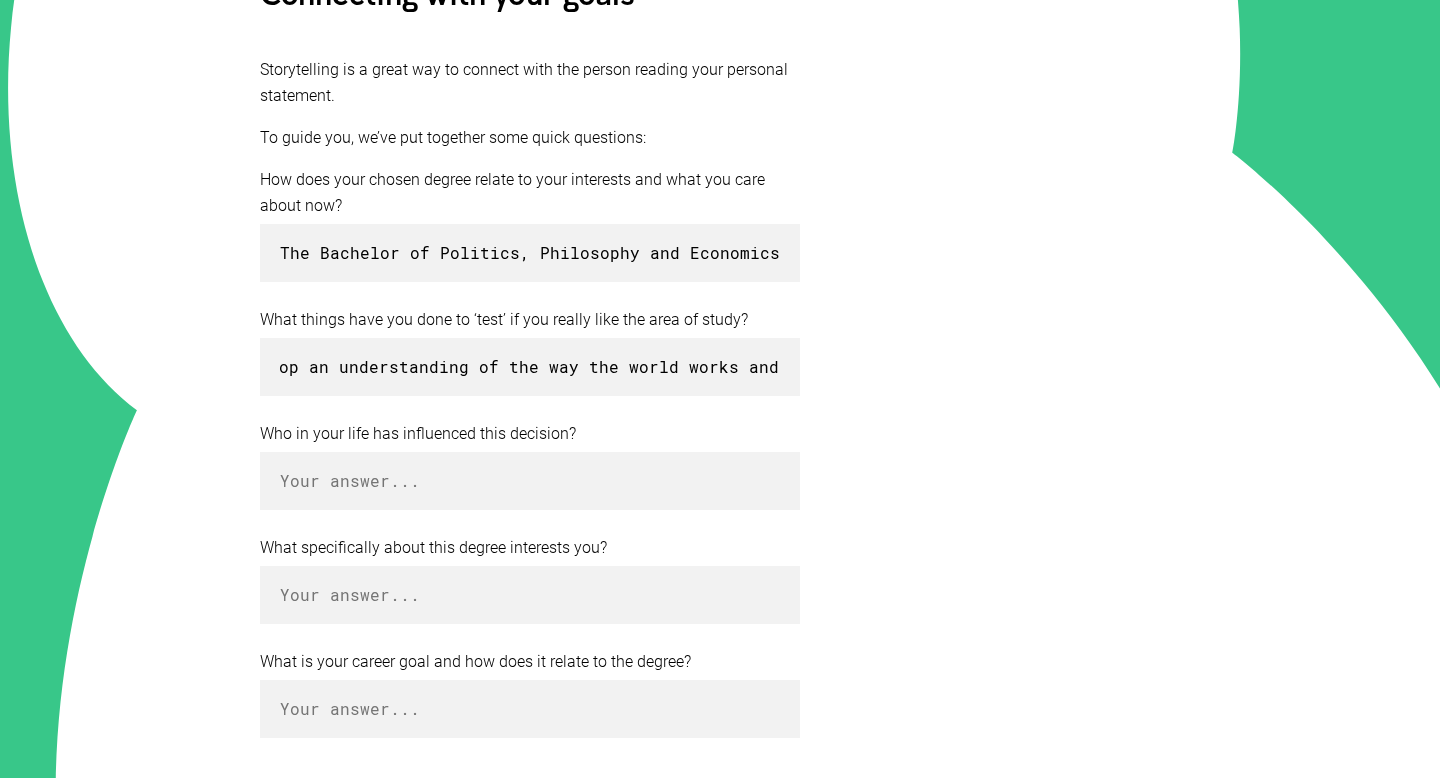 scroll, scrollTop: 0, scrollLeft: 0, axis: both 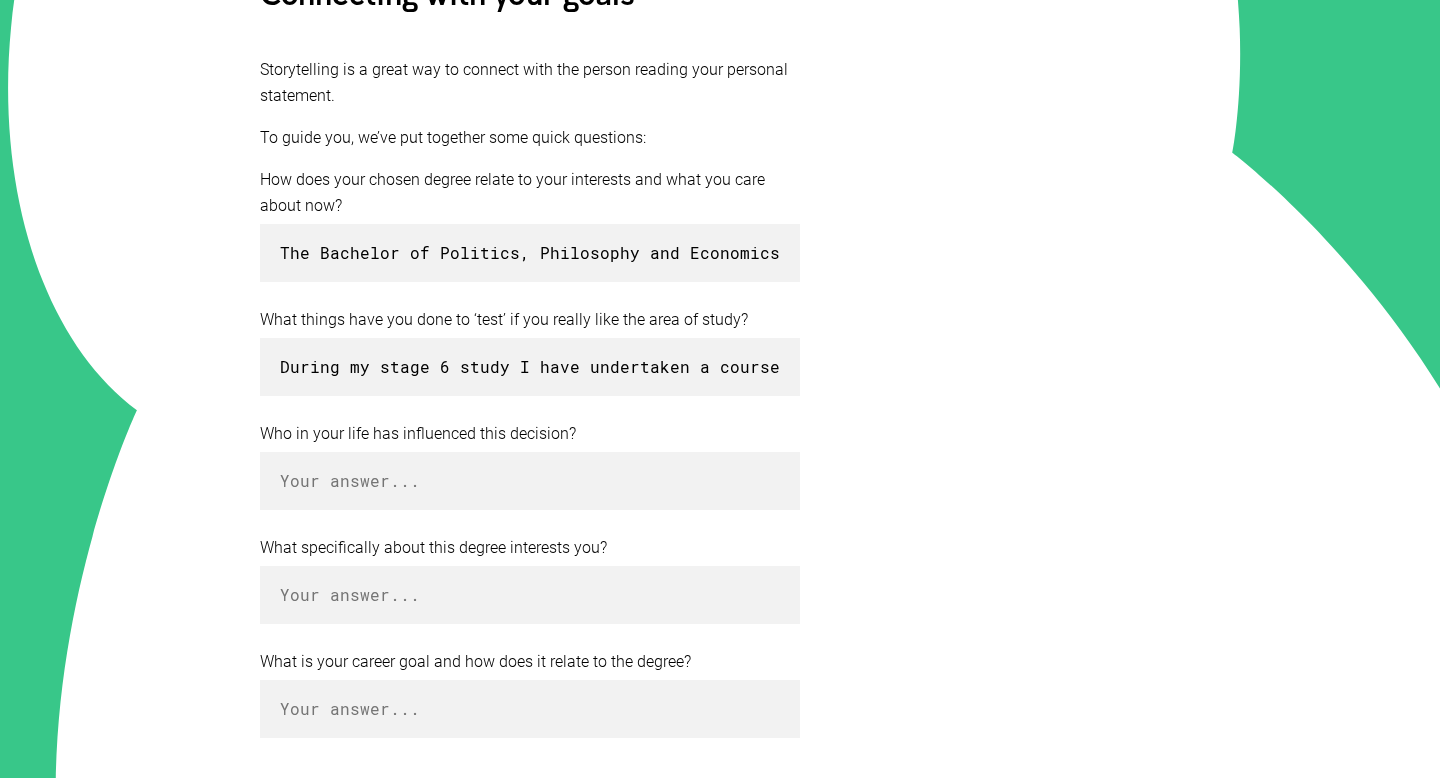 click on "Your future Connecting with your goals Storytelling is a great way to connect with the person reading your personal statement. To guide you, we’ve put together some quick questions: How does your chosen degree relate to your interests and what you care about now? The Bachelor of Politics, Philosophy and Economics combines three study areas that provide insights into the way the world functions and the implications that this has on society. As a year 12 student studying predominantly studying Human Society and its Environment subjects I am interested in this degree as it approaches an broad range of subjects which provide a platform to discuss global threats and initiatives to address these problems on a political, social and economic level. What things have you done to ‘test’ if you really like the area of study? Who in your life has influenced this decision? What specifically about this degree interests you? What is your career goal and how does it relate to the degree? Back Next Back to Workbook ," at bounding box center (720, 374) 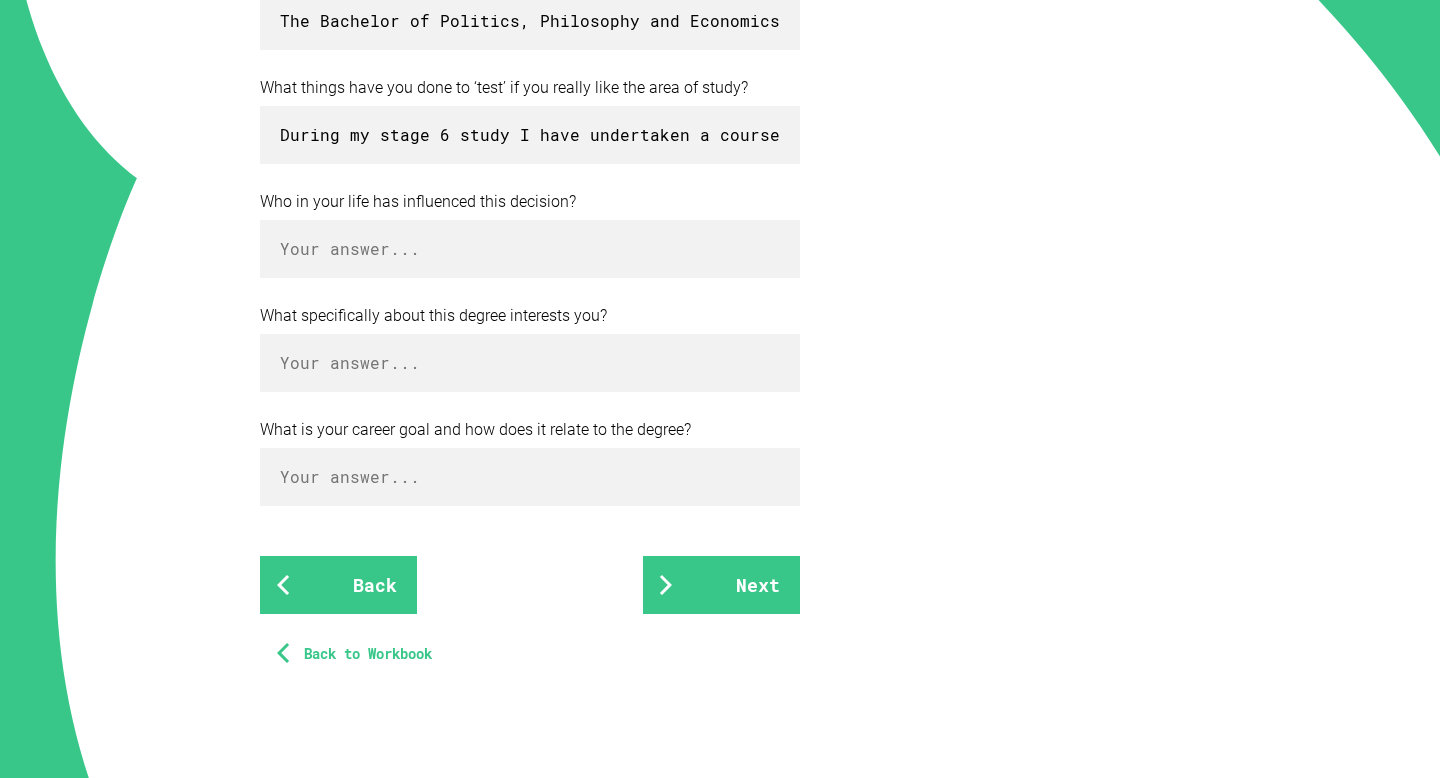 scroll, scrollTop: 737, scrollLeft: 0, axis: vertical 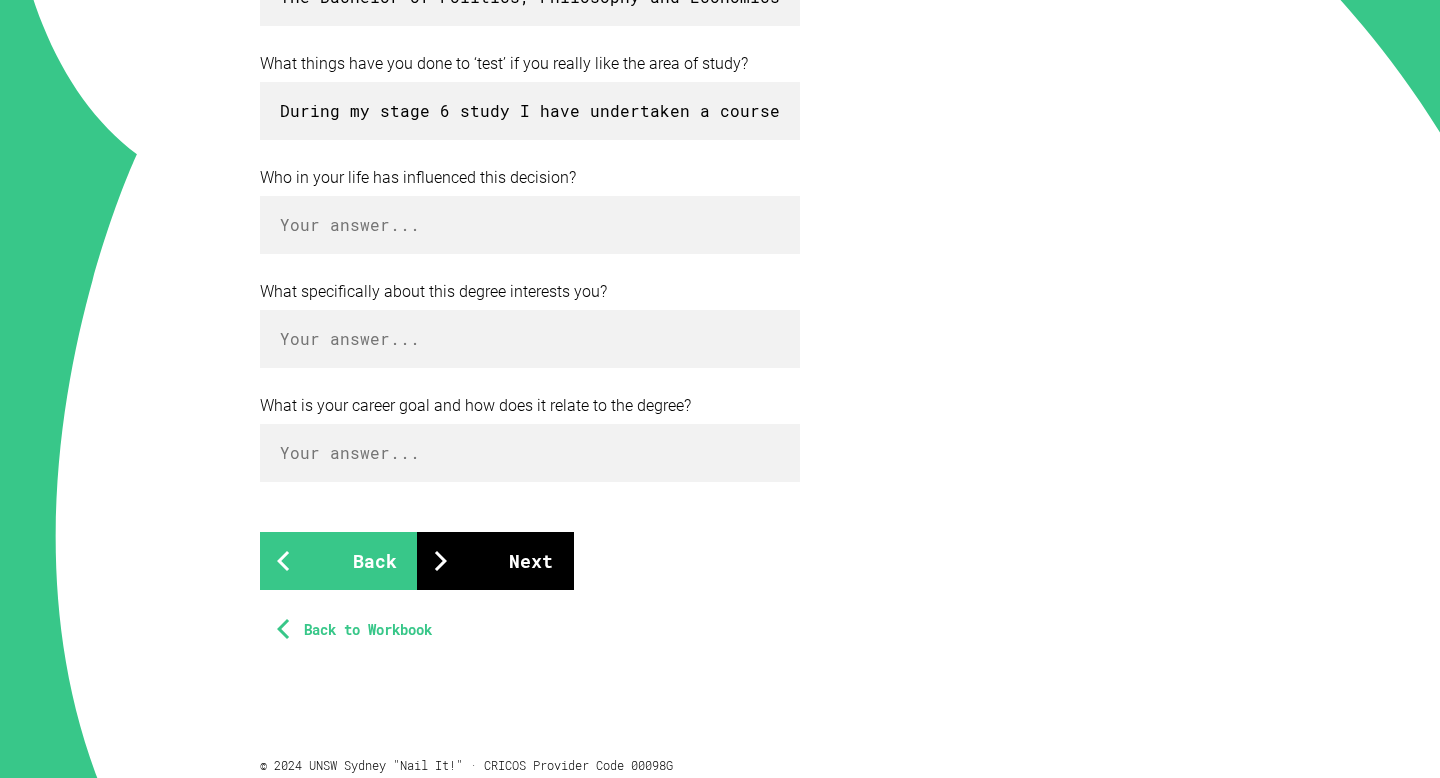 click on "Next" at bounding box center [495, 561] 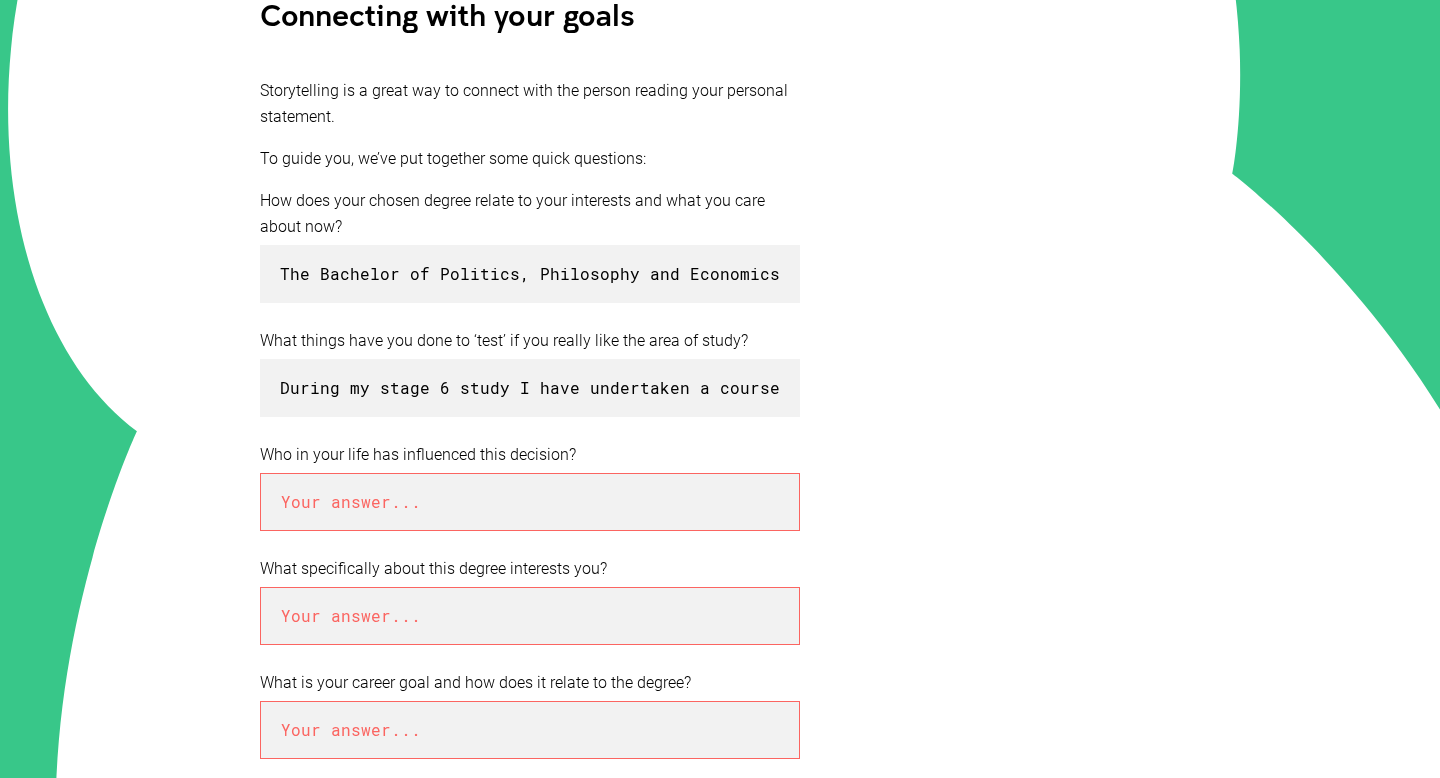 scroll, scrollTop: 463, scrollLeft: 0, axis: vertical 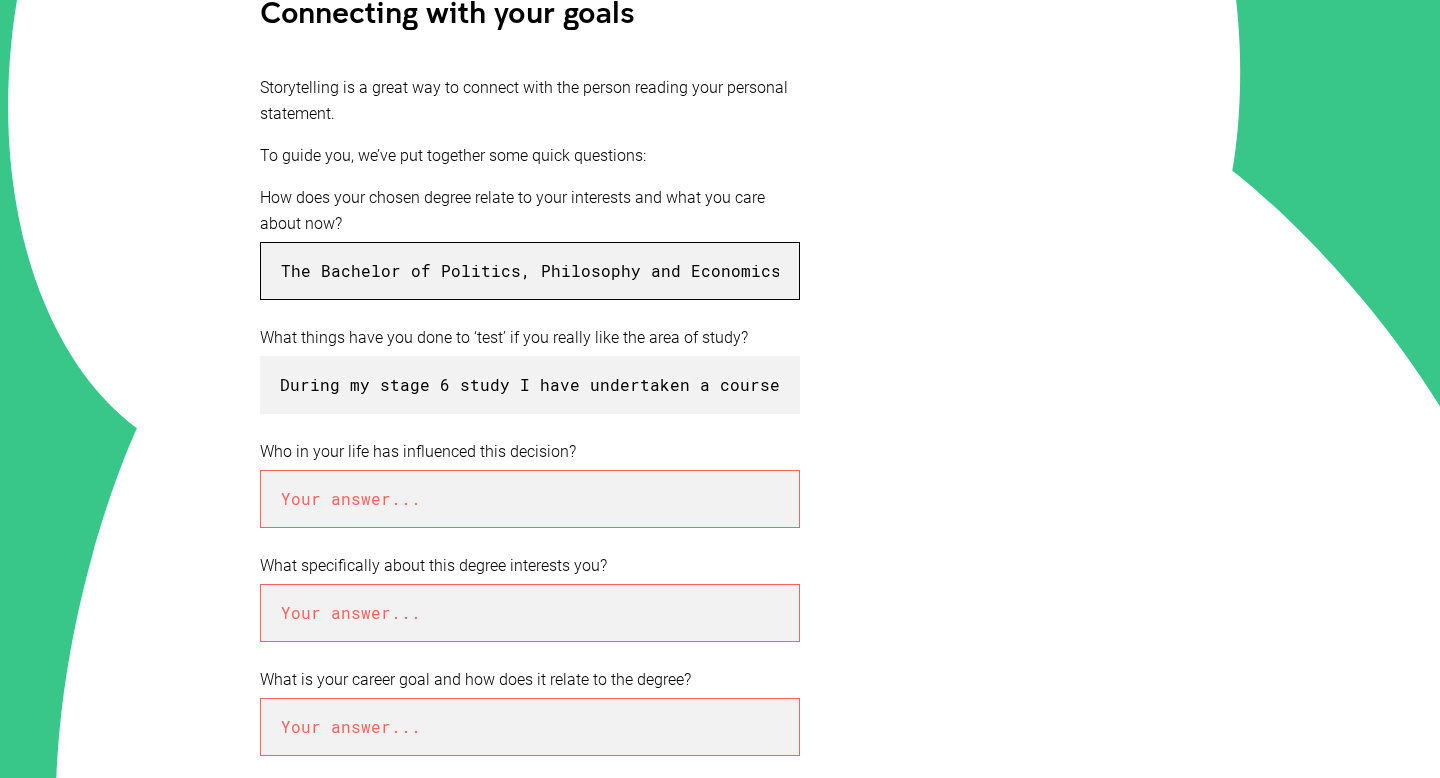 drag, startPoint x: 274, startPoint y: 269, endPoint x: 347, endPoint y: 266, distance: 73.061615 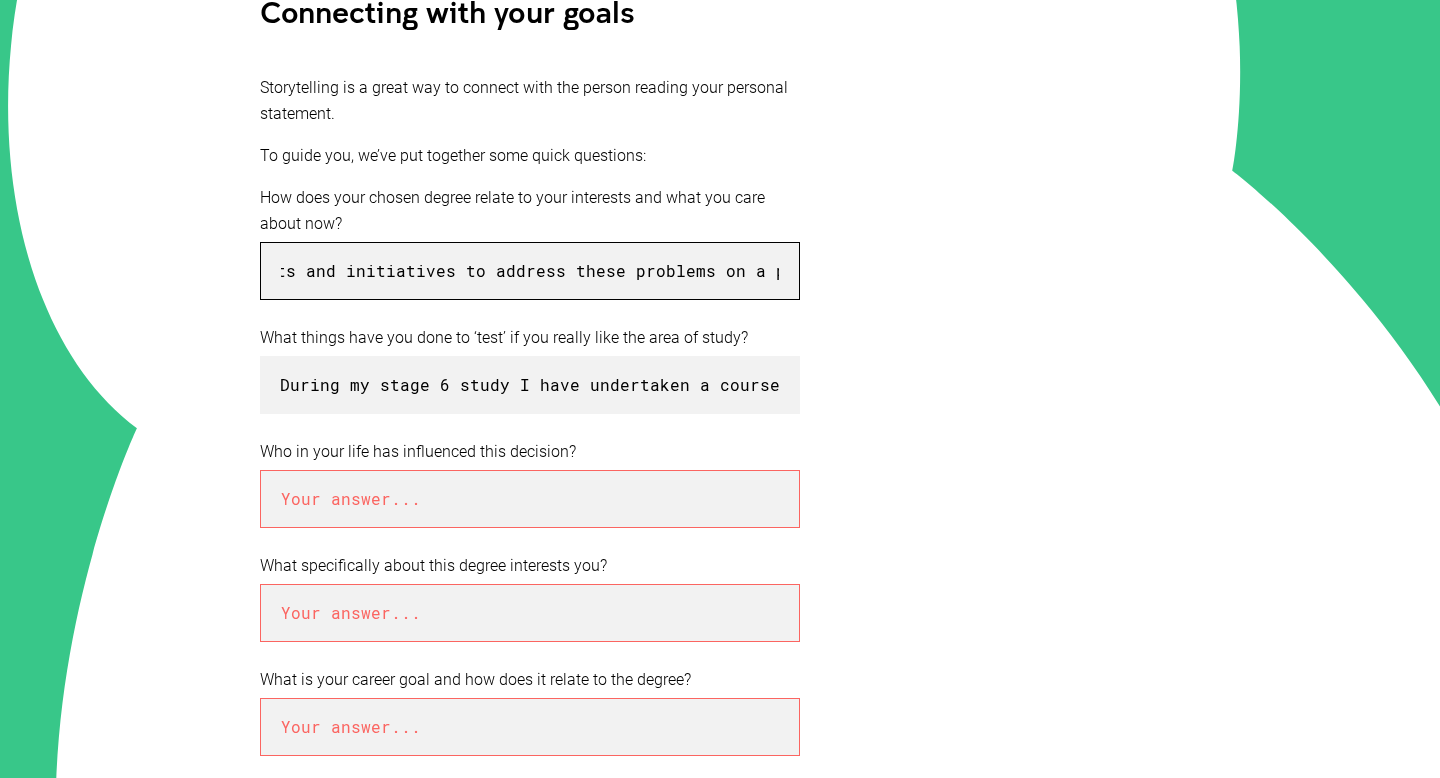 scroll, scrollTop: 0, scrollLeft: 4197, axis: horizontal 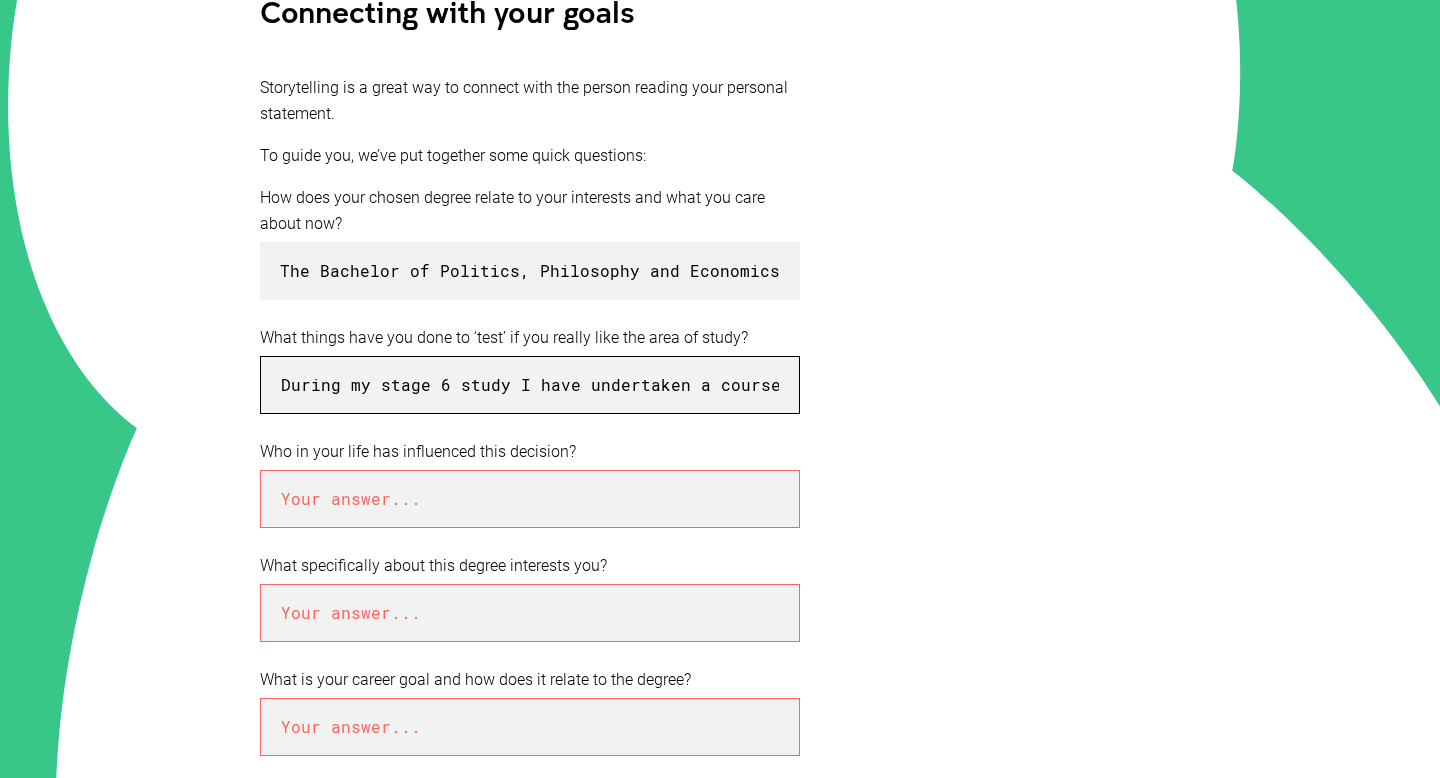 click on "During my stage 6 study I have undertaken a course load consisting of predominantely Human Society and its Environment subjects including Geography, Legal Studies and Business Studies which focus upon the political, social, environmental and political nature of society and the impacts of these factors upon the quality of life. In doing so I have been given the opportunity to develop an understanding of the way the world works and the ways that an interdisciplinary society influences and produces change on local, national and global scales." at bounding box center [530, 385] 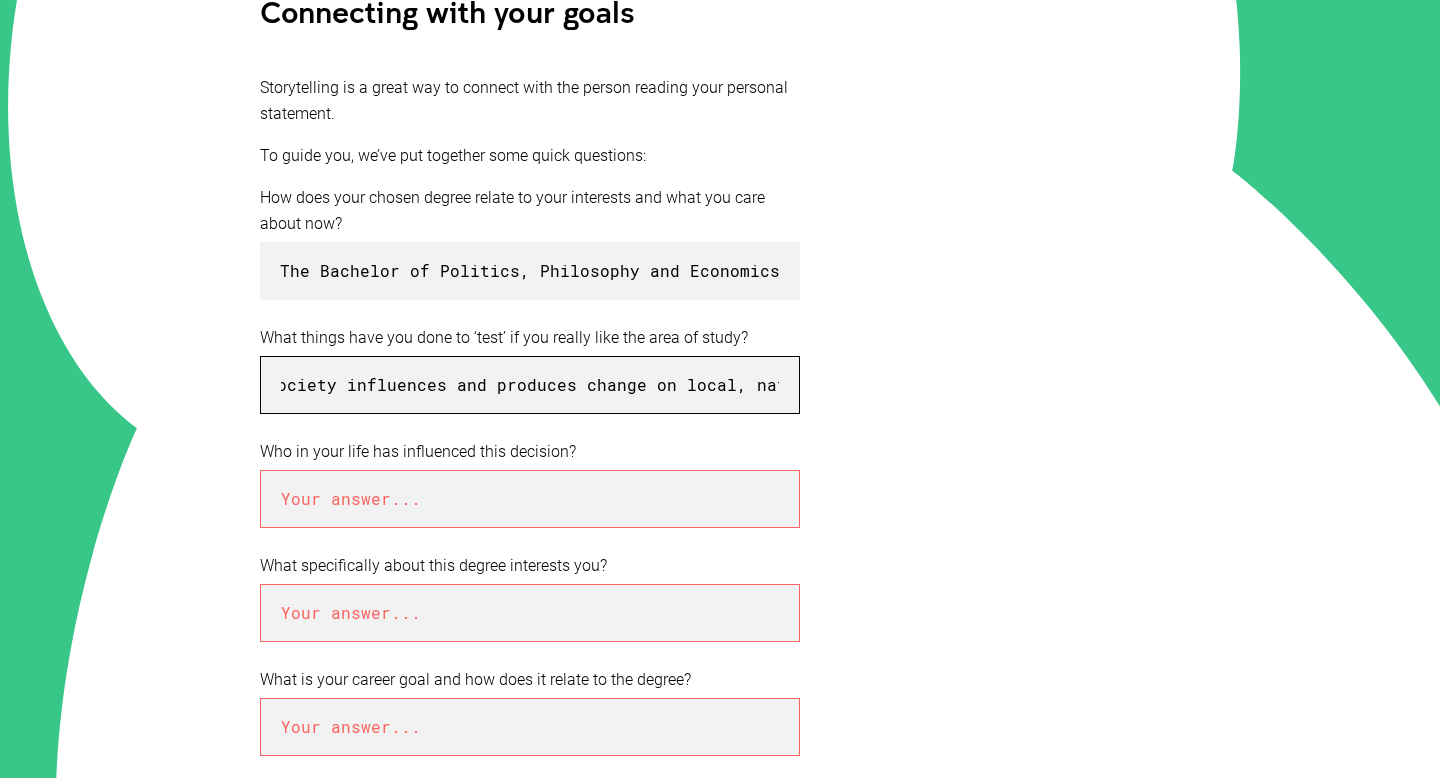 scroll, scrollTop: 0, scrollLeft: 4744, axis: horizontal 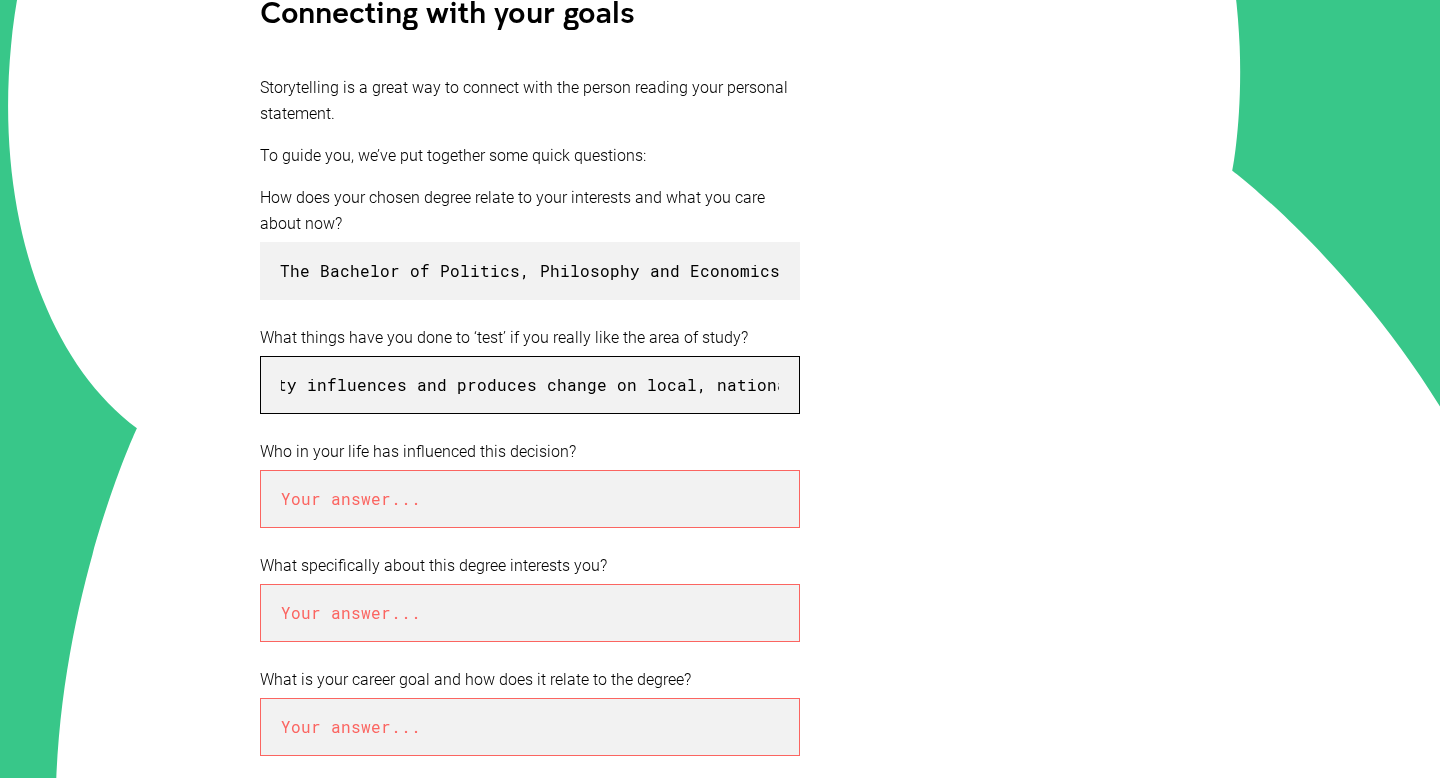 drag, startPoint x: 277, startPoint y: 380, endPoint x: 772, endPoint y: 402, distance: 495.48865 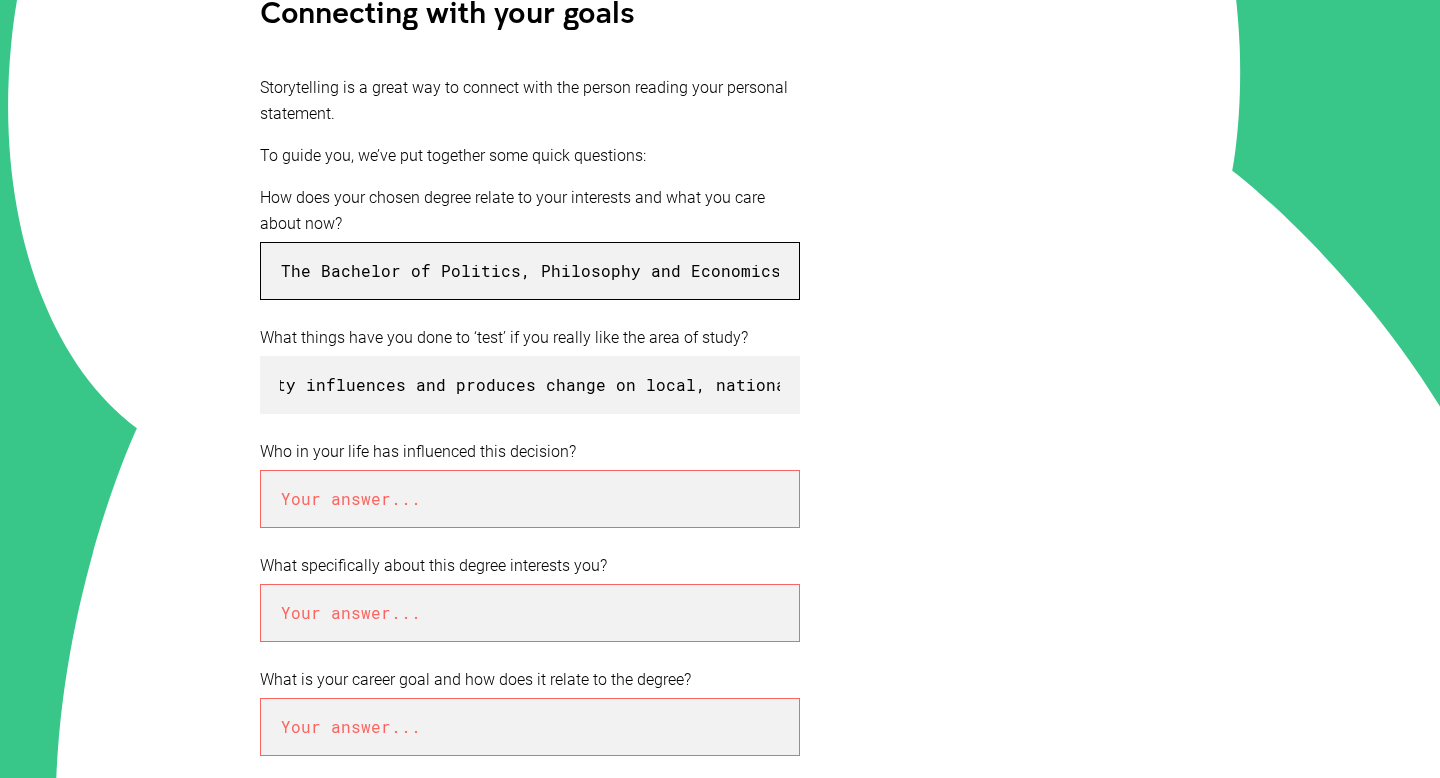 scroll, scrollTop: 0, scrollLeft: 0, axis: both 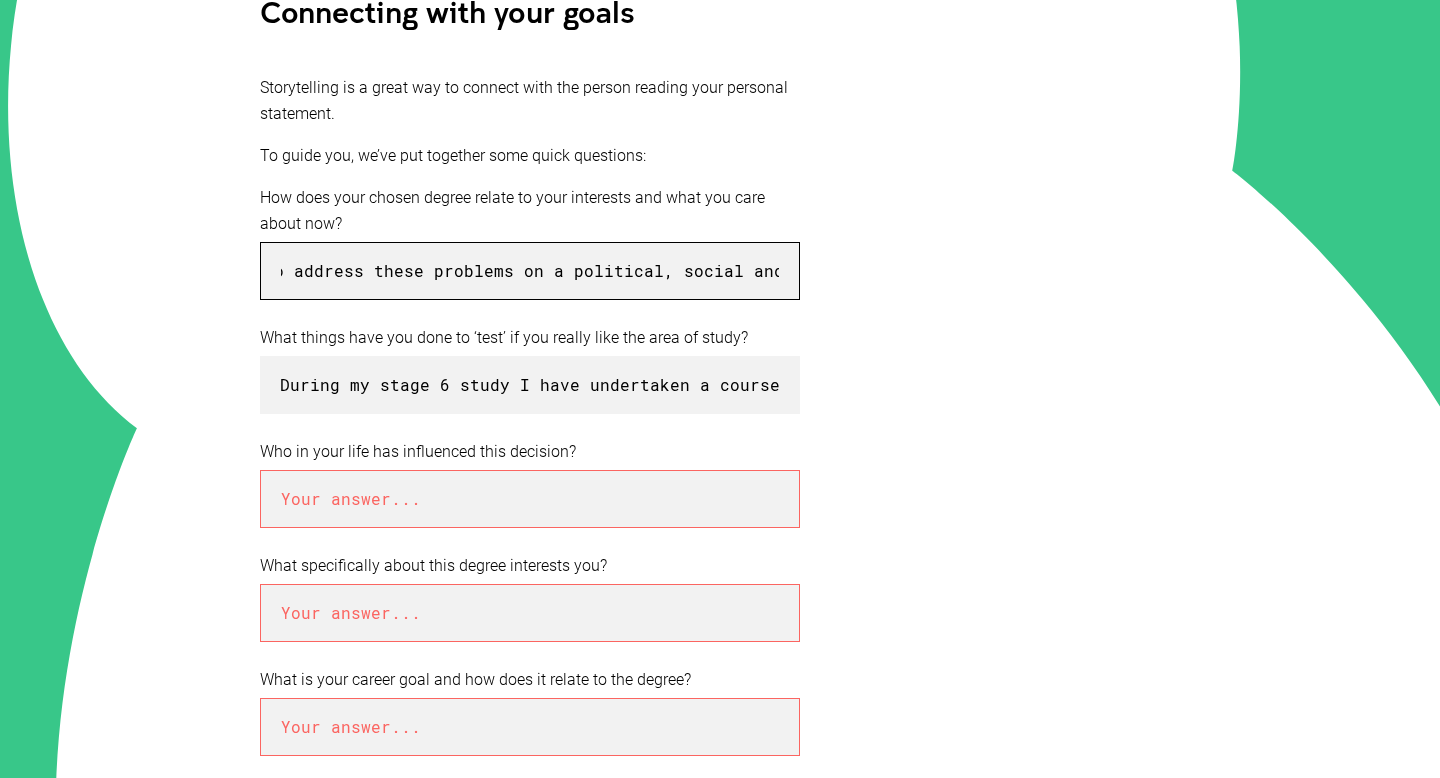 drag, startPoint x: 279, startPoint y: 270, endPoint x: 808, endPoint y: 274, distance: 529.01514 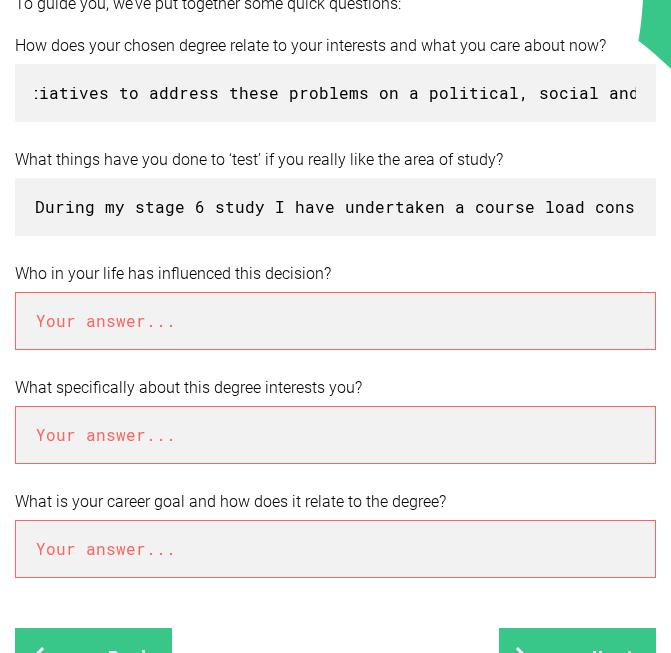 scroll, scrollTop: 0, scrollLeft: 0, axis: both 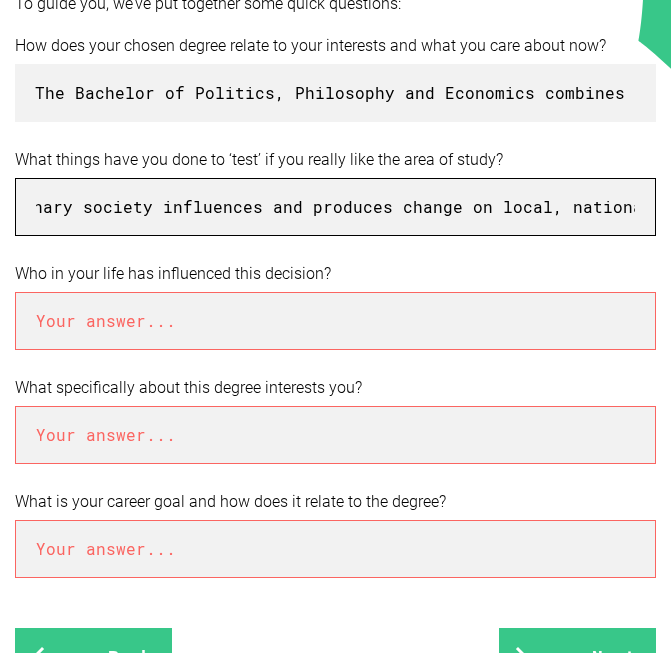 drag, startPoint x: 34, startPoint y: 208, endPoint x: 647, endPoint y: 214, distance: 613.02936 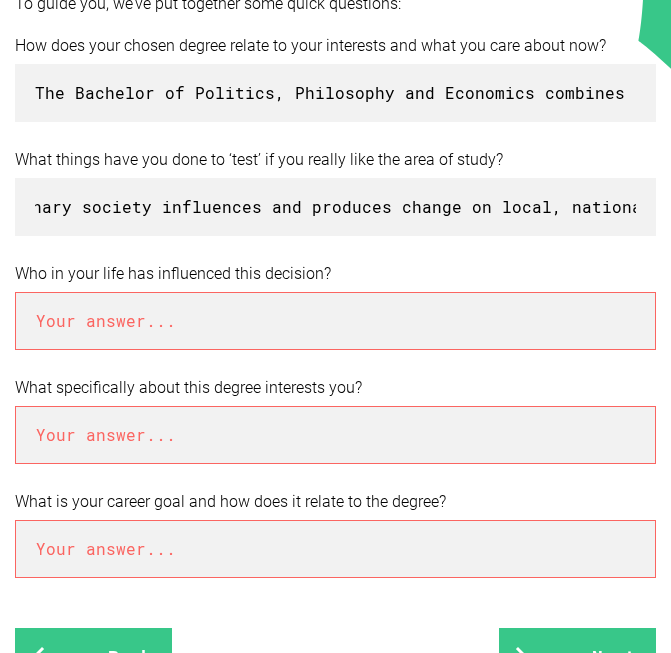 scroll, scrollTop: 0, scrollLeft: 0, axis: both 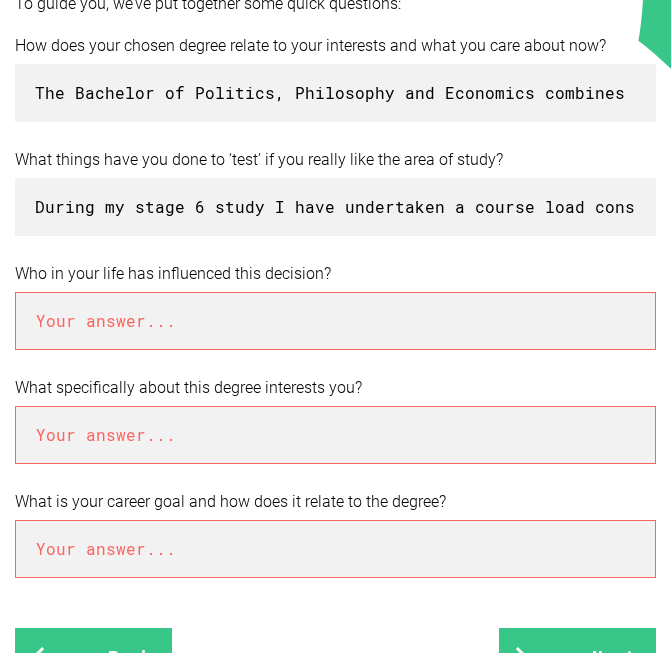 click at bounding box center (335, 321) 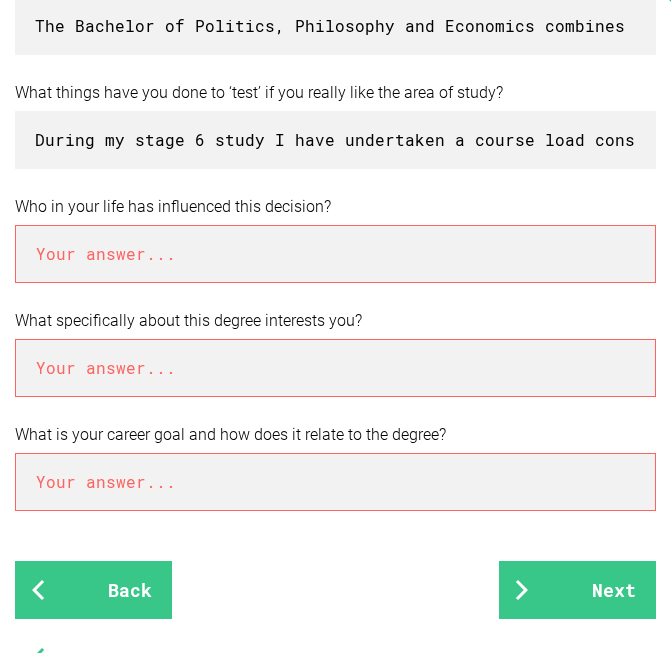 scroll, scrollTop: 529, scrollLeft: 0, axis: vertical 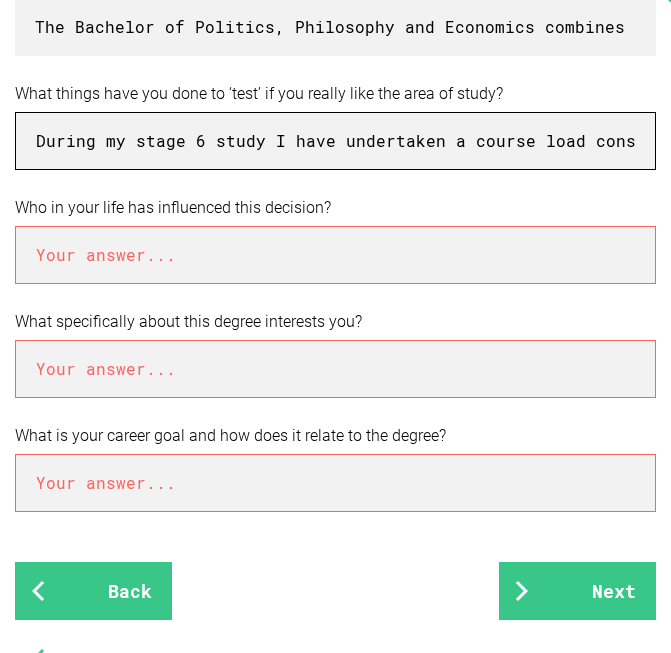 click on "During my stage 6 study I have undertaken a course load consisting of predominantely Human Society and its Environment subjects including Geography, Legal Studies and Business Studies which focus upon the political, social, environmental and political nature of society and the impacts of these factors upon the quality of life. In doing so I have been given the opportunity to develop an understanding of the way the world works and the ways that an interdisciplinary society influences and produces change on local, national and global scales." at bounding box center [335, 141] 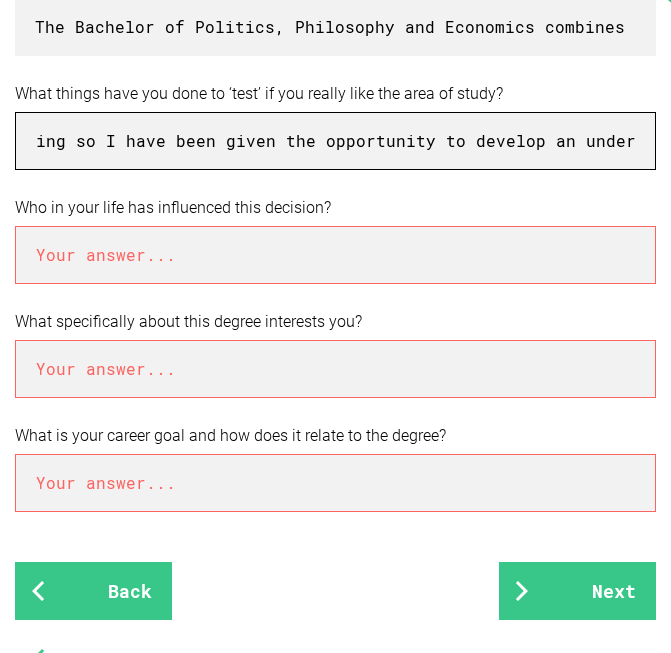 drag, startPoint x: 276, startPoint y: 142, endPoint x: 628, endPoint y: 144, distance: 352.00568 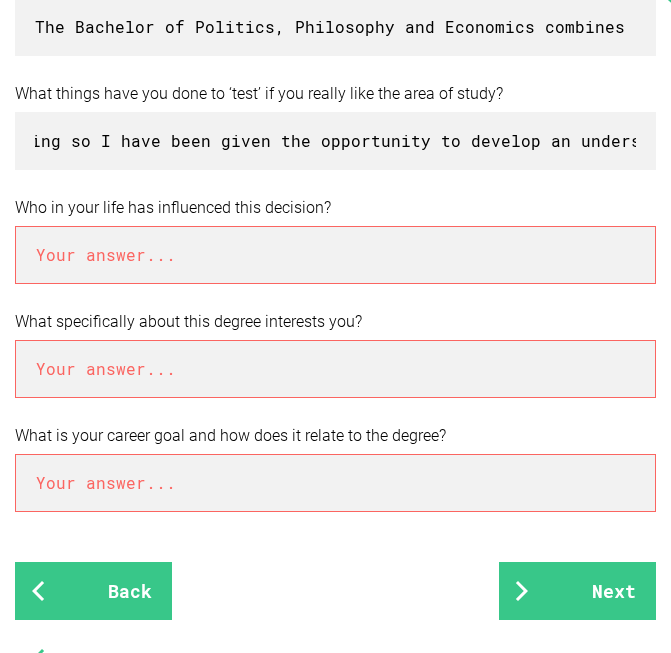 scroll, scrollTop: 0, scrollLeft: 0, axis: both 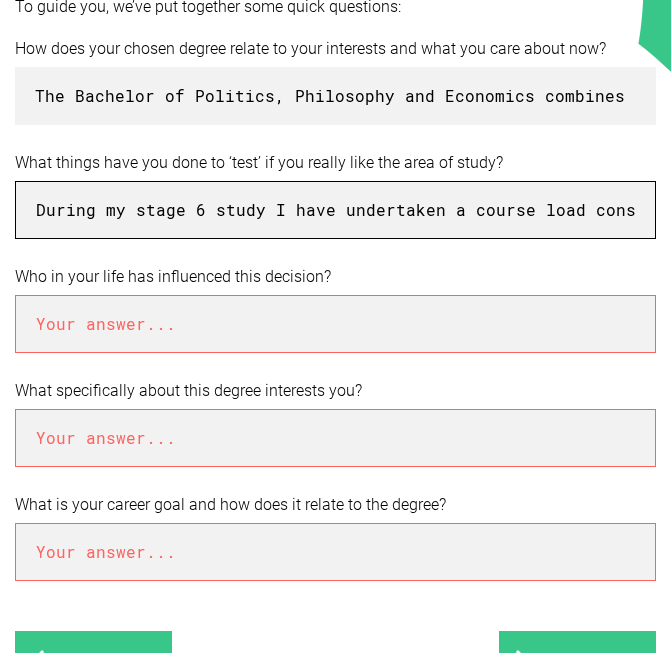 click on "During my stage 6 study I have undertaken a course load consisting of predominantely Human Society and its Environment subjects including Geography, Legal Studies and Business Studies which focus upon the political, social, environmental and political nature of society and the impacts of these factors upon the quality of life. In doing so I have been given the opportunity to develop an understanding of the way the world works and the ways that an interdisciplinary society influences and produces change on local, national and global scales." at bounding box center (335, 210) 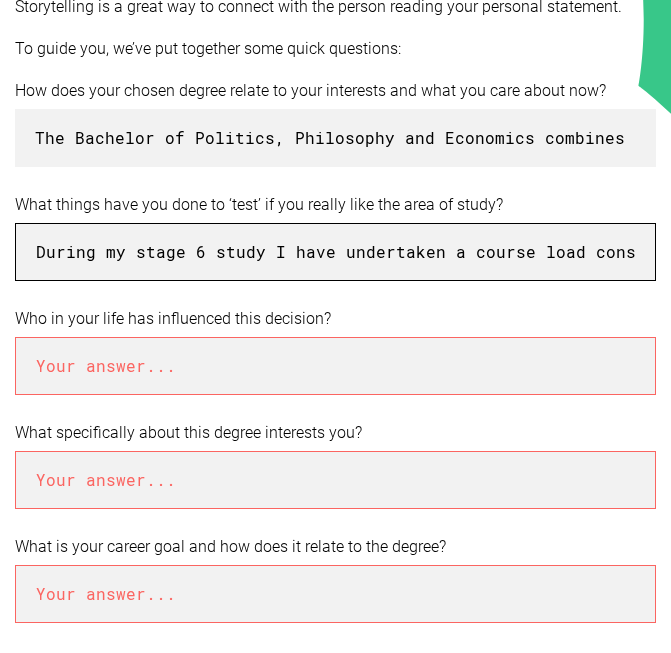 scroll, scrollTop: 413, scrollLeft: 0, axis: vertical 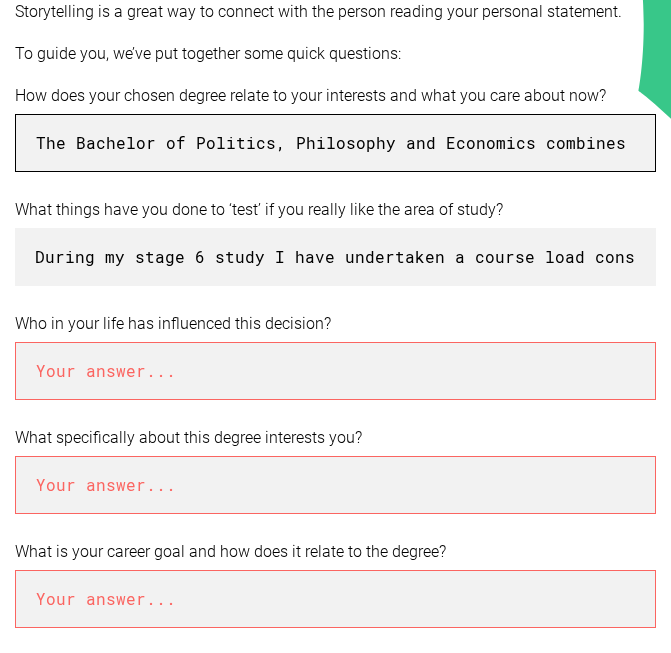 click on "The Bachelor of Politics, Philosophy and Economics combines three study areas that provide insights into the way the world functions and the implications that this has on society. As a year 12 student studying predominantly studying Human Society and its Environment subjects I am interested in this degree as it approaches an broad range of subjects which provide a platform to discuss global threats and initiatives to address these problems on a political, social and economic level." at bounding box center (335, 143) 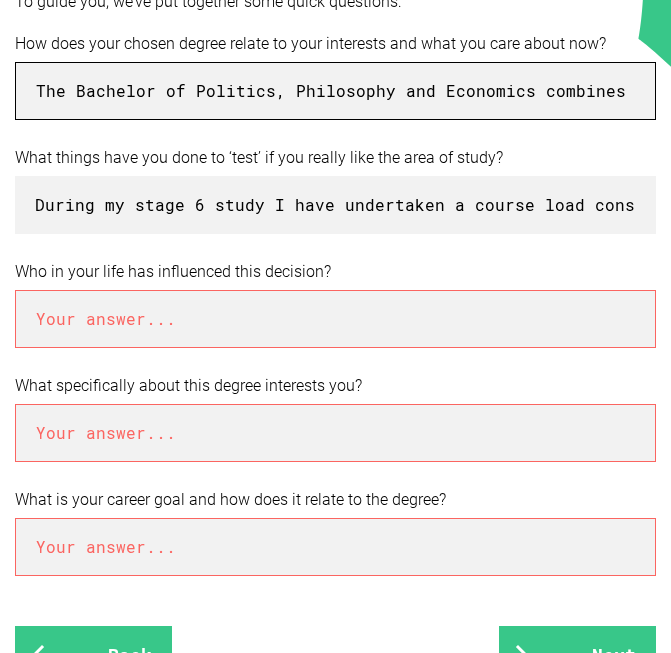 scroll, scrollTop: 460, scrollLeft: 0, axis: vertical 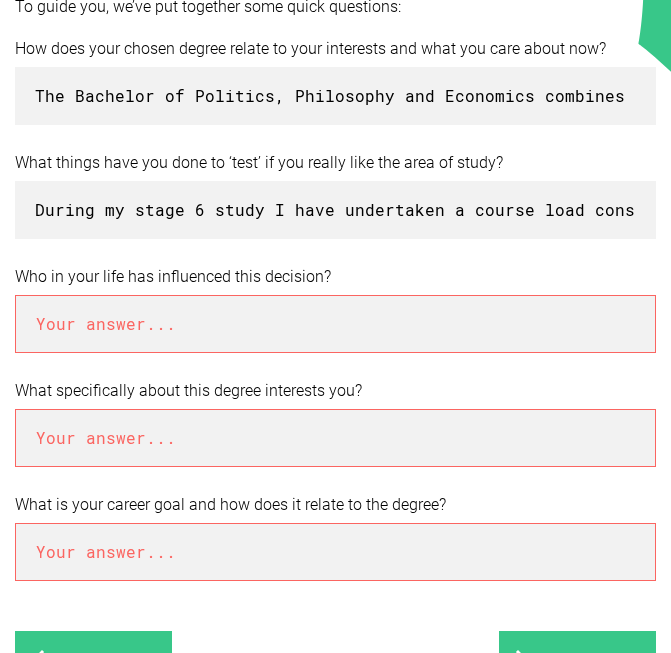 click at bounding box center [335, 552] 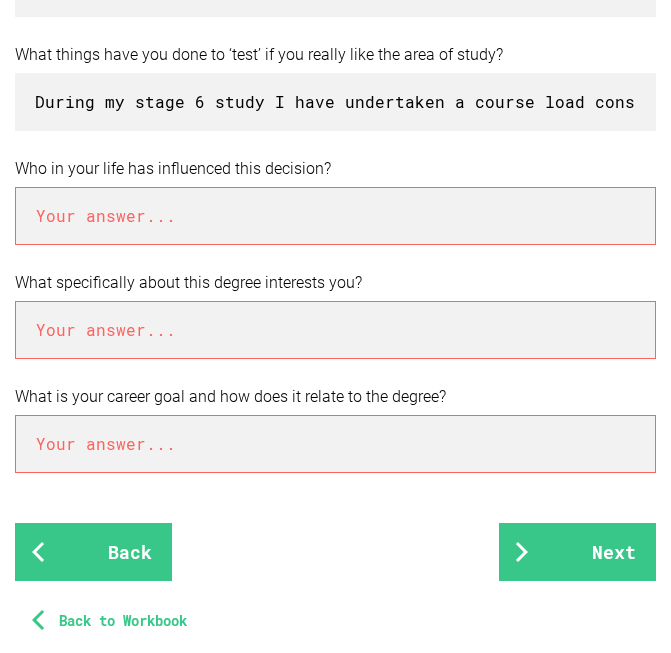 scroll, scrollTop: 566, scrollLeft: 0, axis: vertical 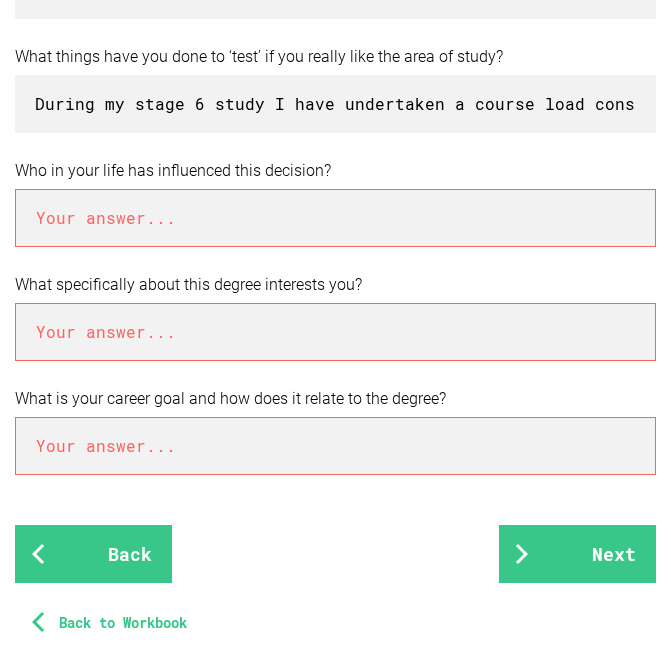 click at bounding box center (335, 218) 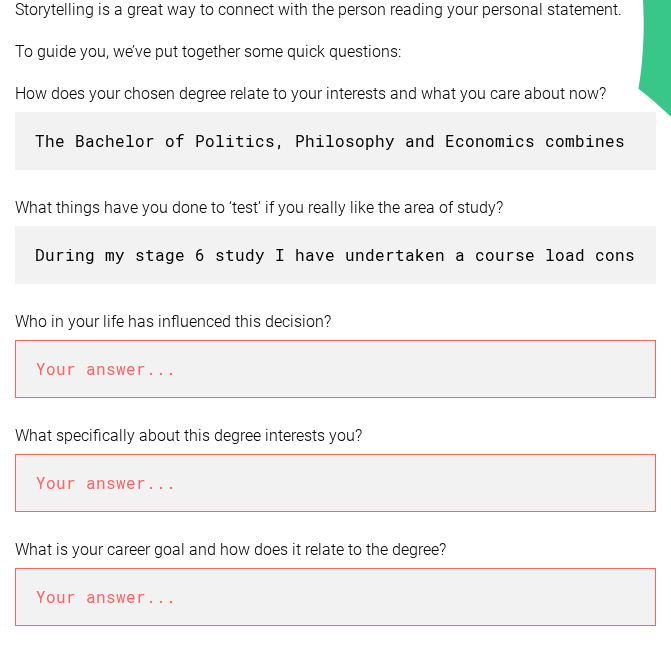scroll, scrollTop: 402, scrollLeft: 0, axis: vertical 